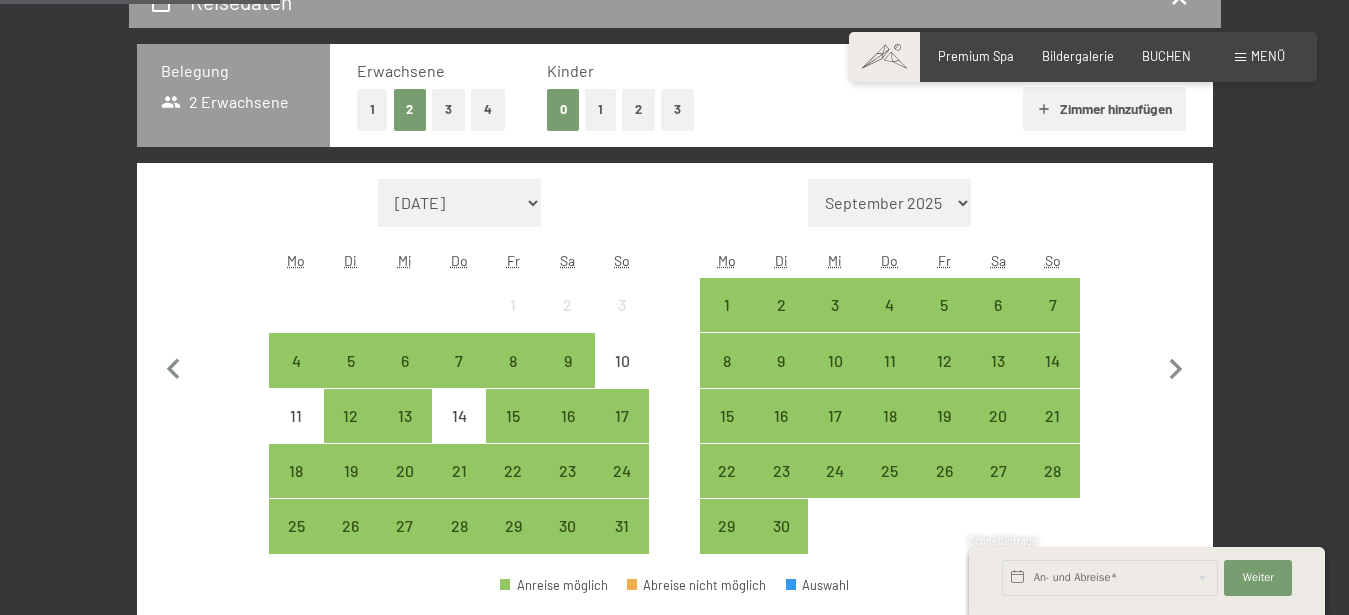 scroll, scrollTop: 408, scrollLeft: 0, axis: vertical 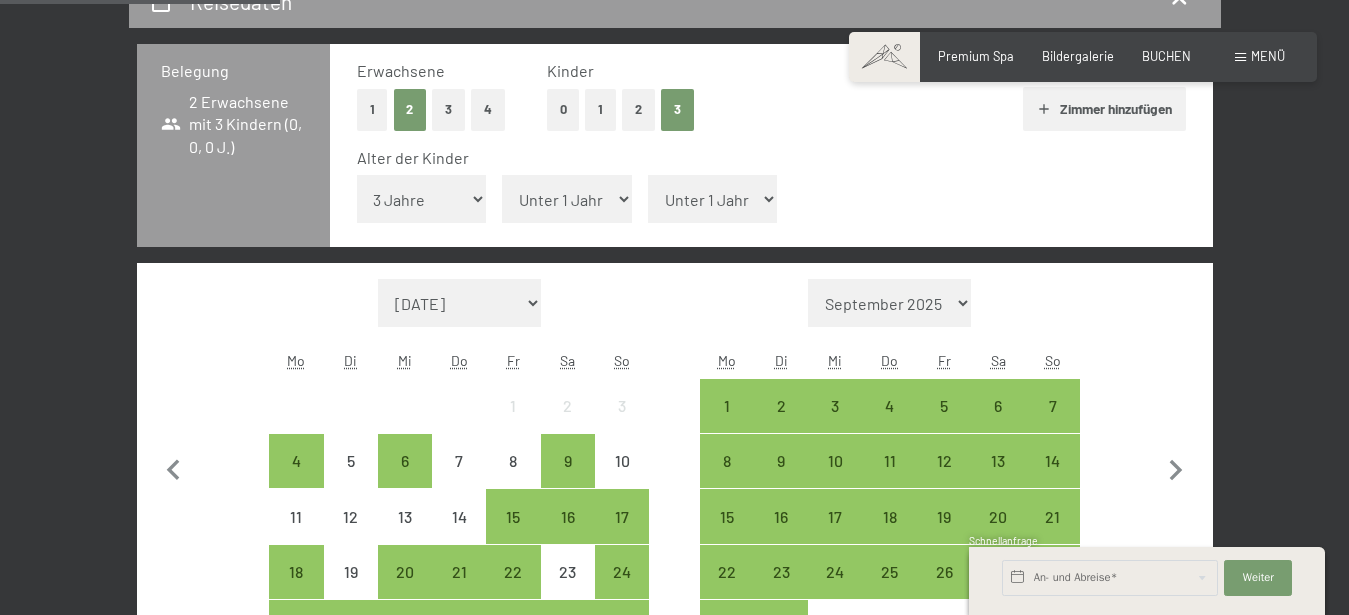 click on "3 Jahre" at bounding box center [0, 0] 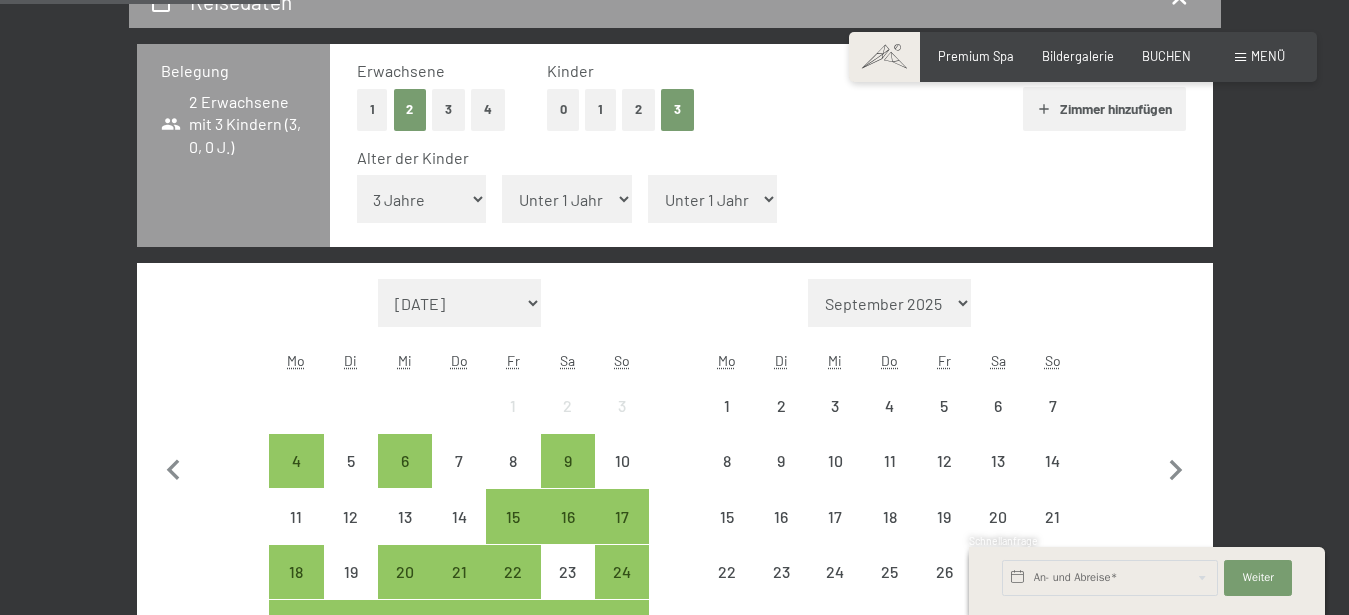 click on "Unter 1 Jahr 1 Jahr 2 Jahre 3 Jahre 4 Jahre 5 Jahre 6 Jahre 7 Jahre 8 Jahre 9 Jahre 10 Jahre 11 Jahre 12 Jahre 13 Jahre 14 Jahre 15 Jahre 16 Jahre 17 Jahre" at bounding box center [422, 199] 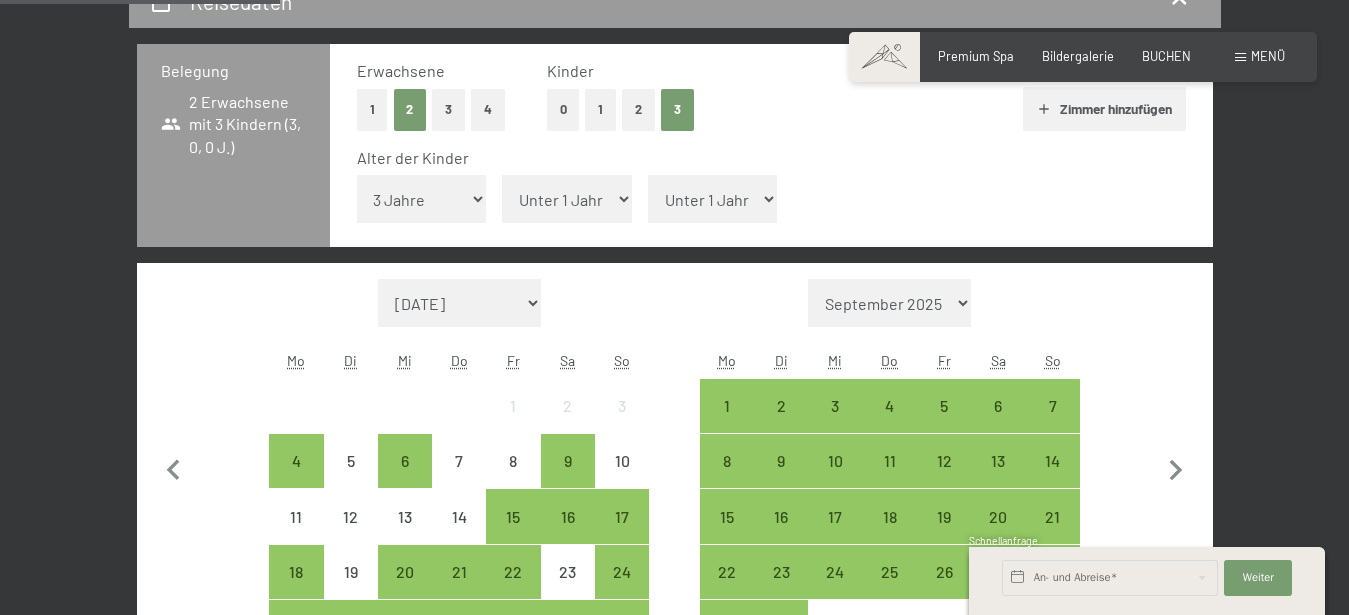 select on "4" 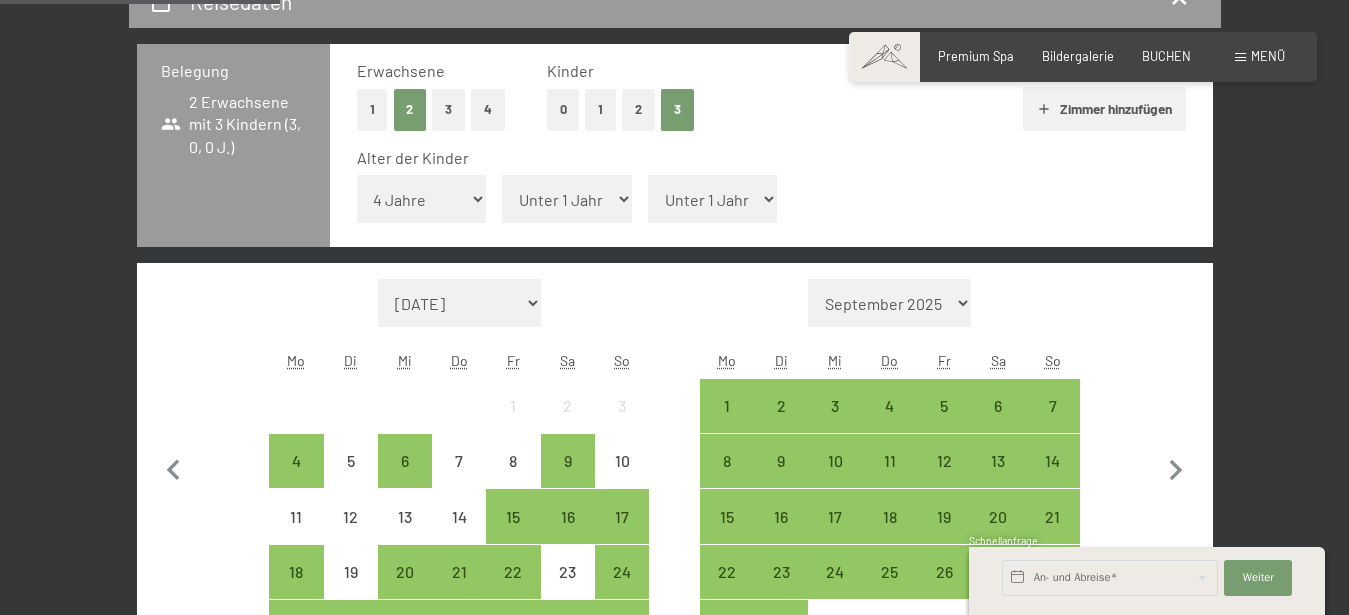 click on "4 Jahre" at bounding box center [0, 0] 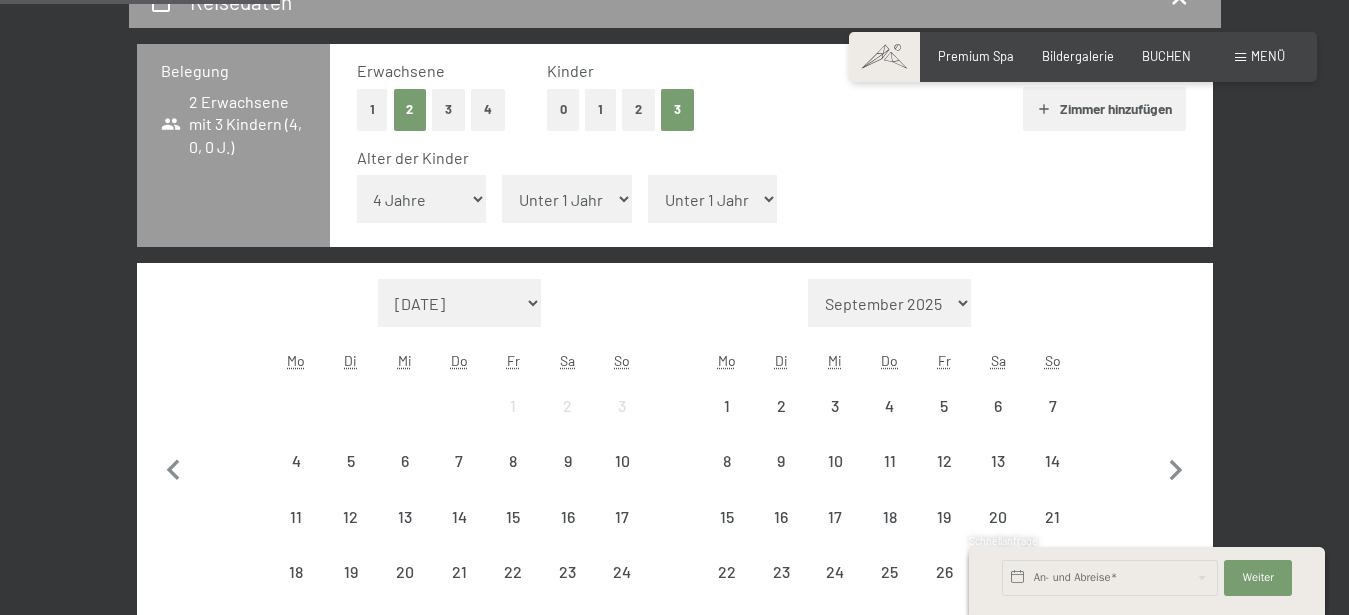 click on "Unter 1 Jahr 1 Jahr 2 Jahre 3 Jahre 4 Jahre 5 Jahre 6 Jahre 7 Jahre 8 Jahre 9 Jahre 10 Jahre 11 Jahre 12 Jahre 13 Jahre 14 Jahre 15 Jahre 16 Jahre 17 Jahre" at bounding box center [567, 199] 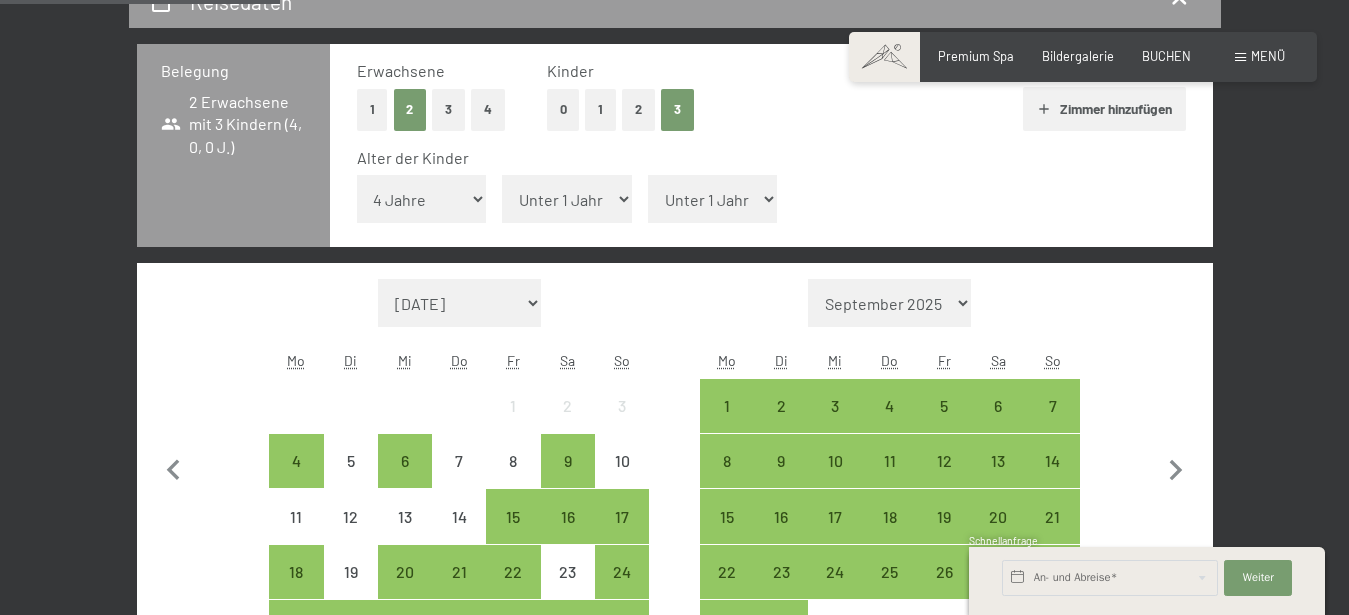 select on "10" 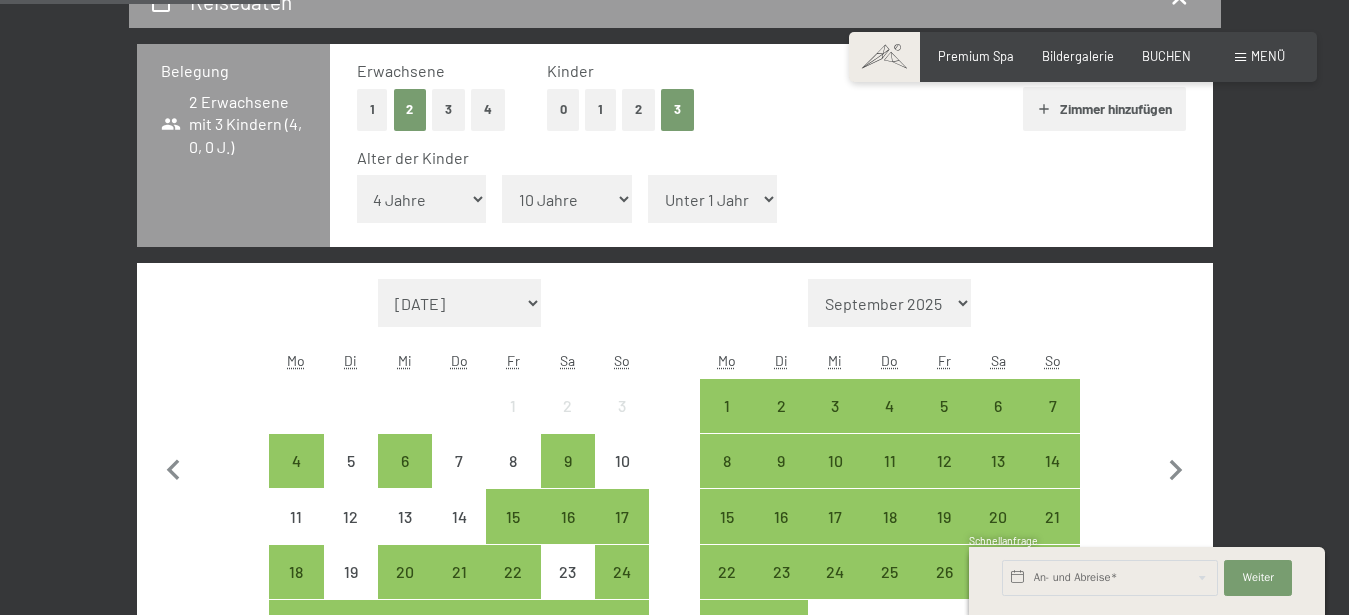 click on "10 Jahre" at bounding box center (0, 0) 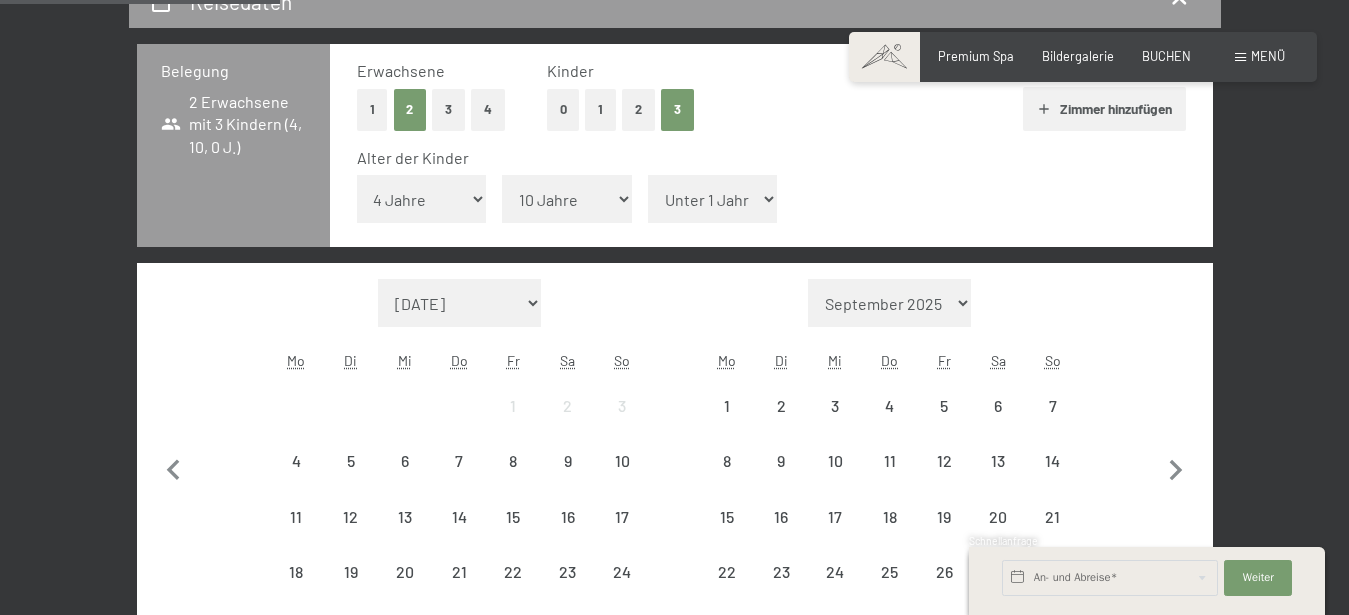 click on "Unter 1 Jahr 1 Jahr 2 Jahre 3 Jahre 4 Jahre 5 Jahre 6 Jahre 7 Jahre 8 Jahre 9 Jahre 10 Jahre 11 Jahre 12 Jahre 13 Jahre 14 Jahre 15 Jahre 16 Jahre 17 Jahre" at bounding box center [713, 199] 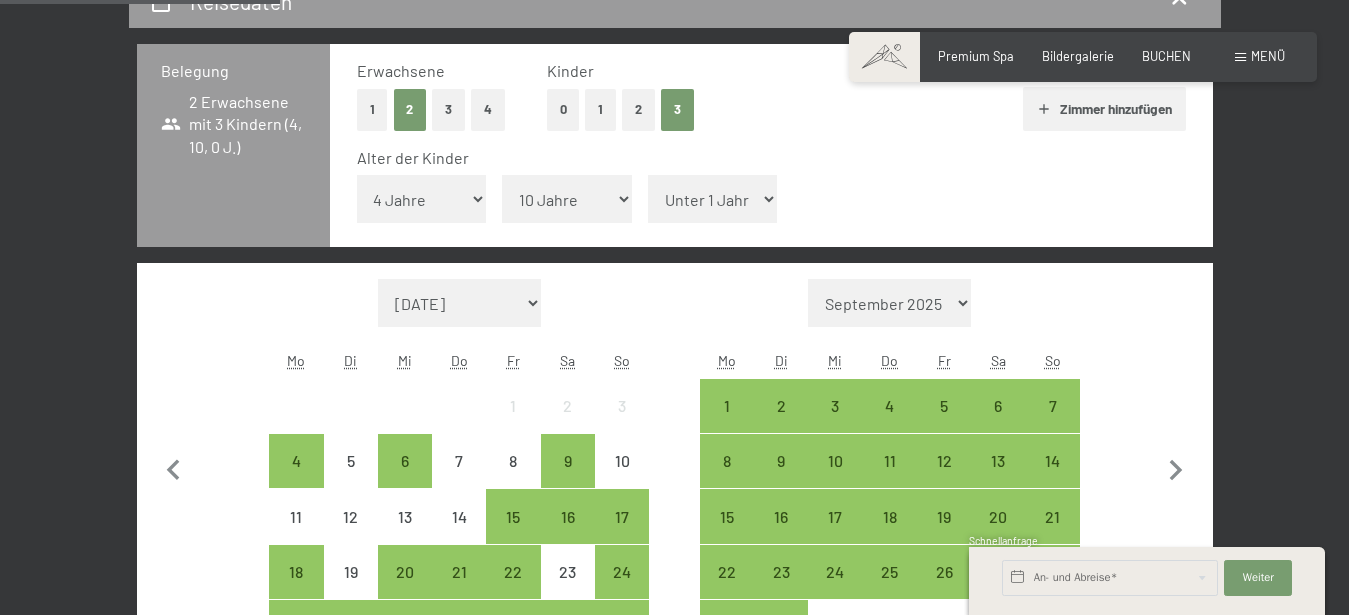 select on "12" 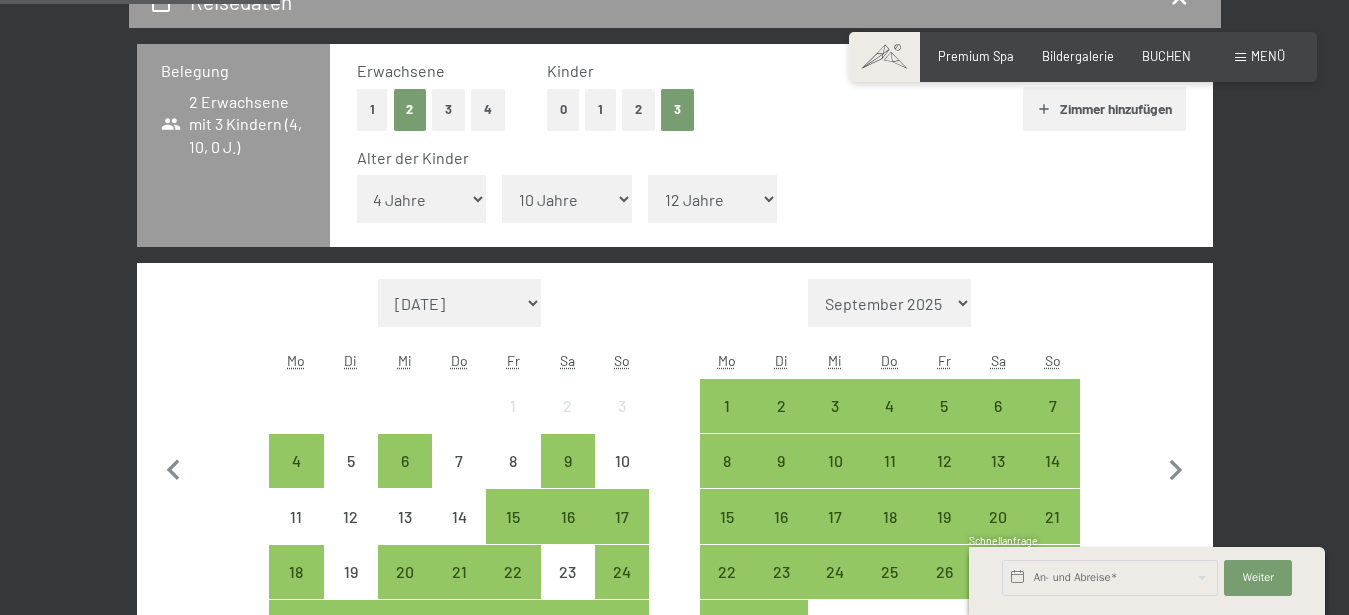 click on "12 Jahre" at bounding box center (0, 0) 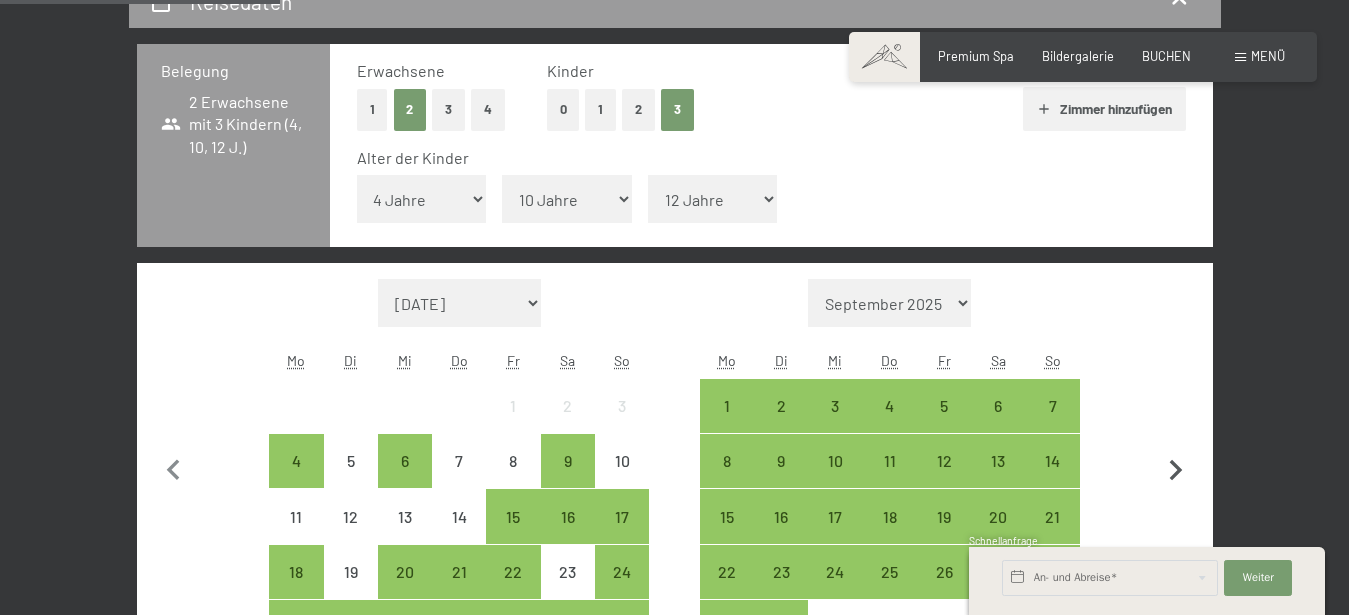 click 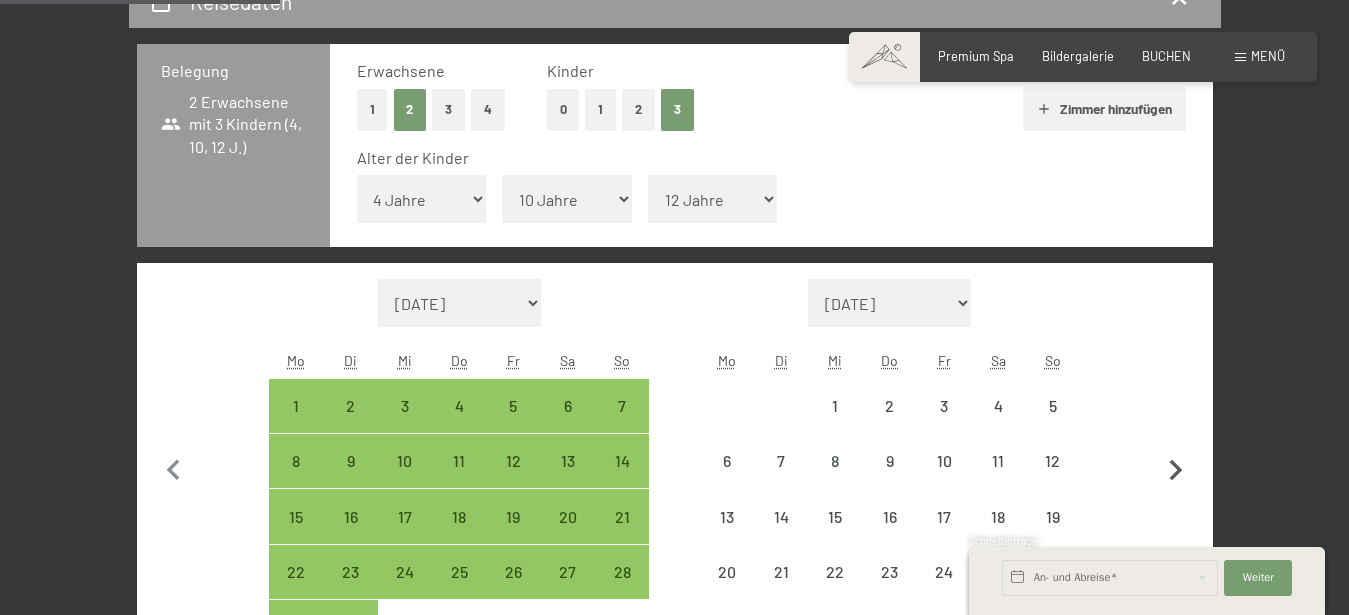 select on "[DATE]" 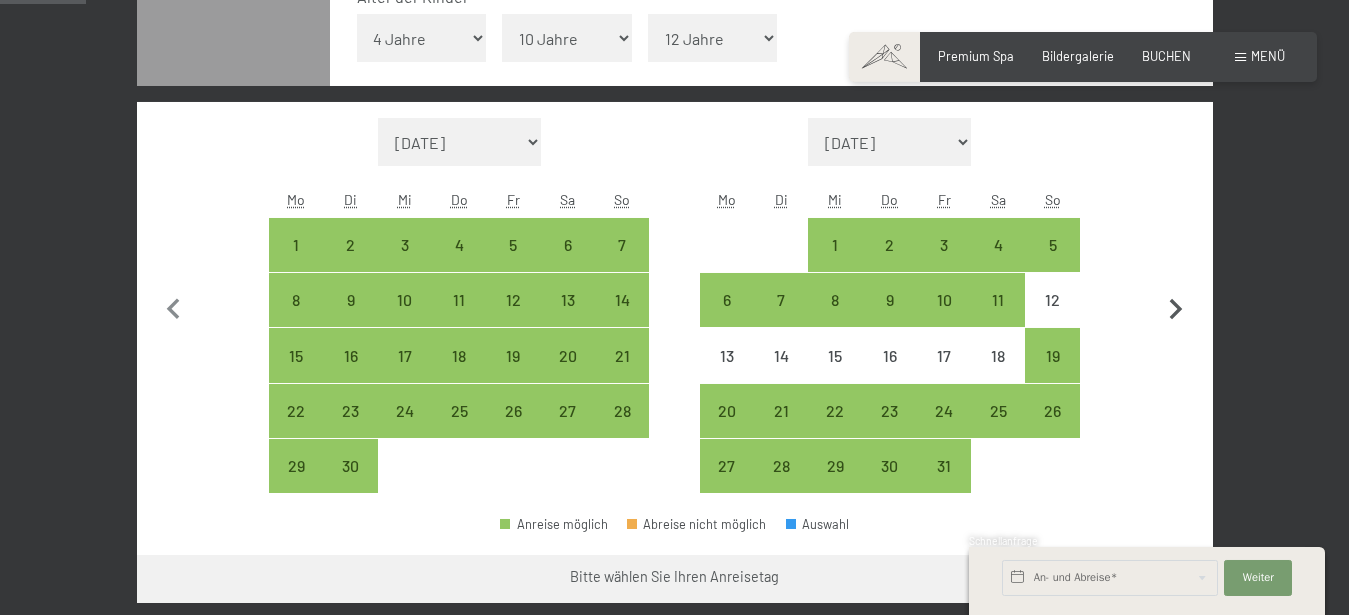 scroll, scrollTop: 612, scrollLeft: 0, axis: vertical 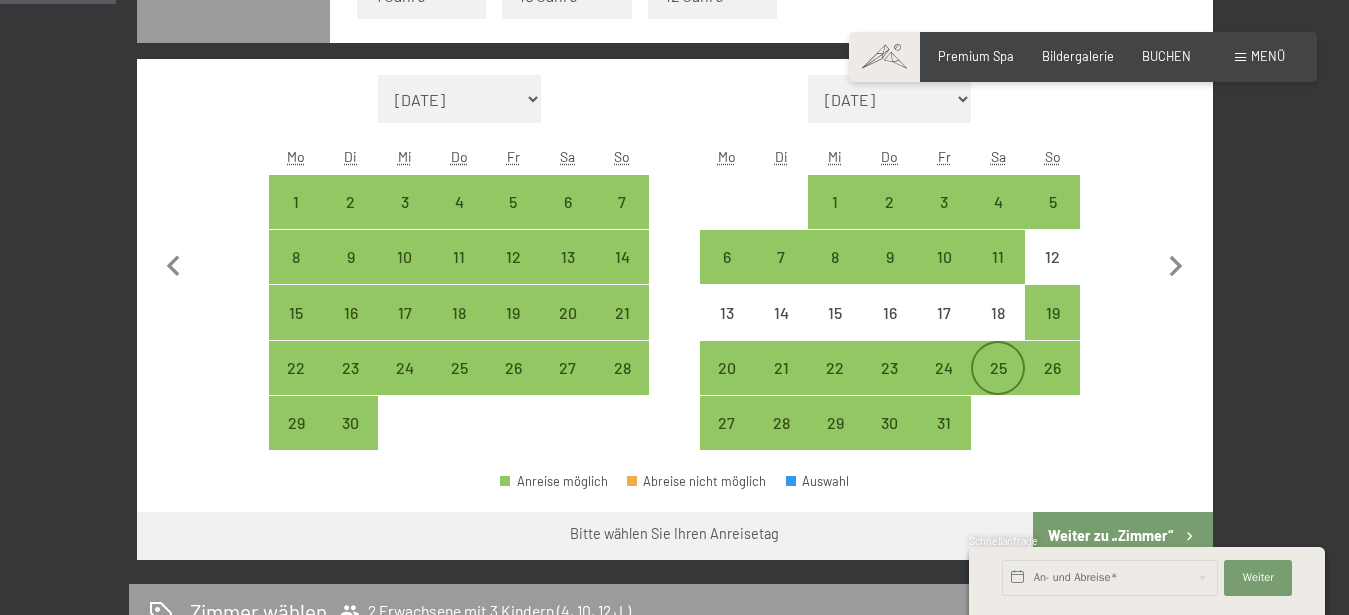 click on "25" at bounding box center (998, 385) 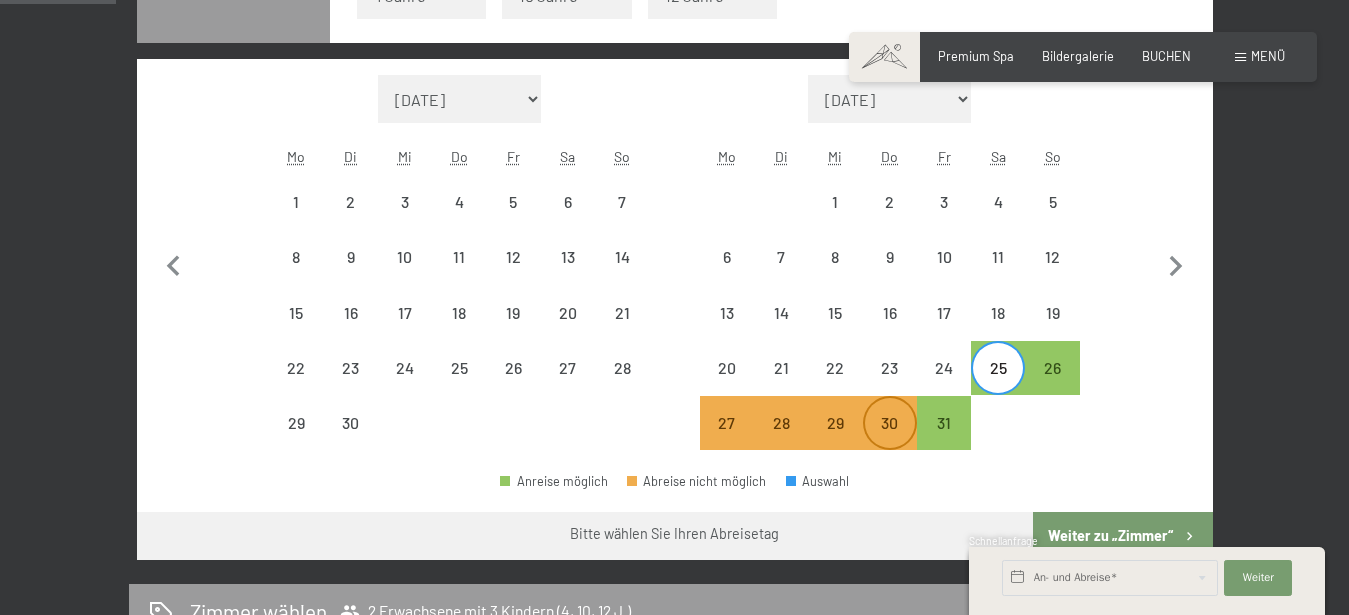 click on "30" at bounding box center [890, 440] 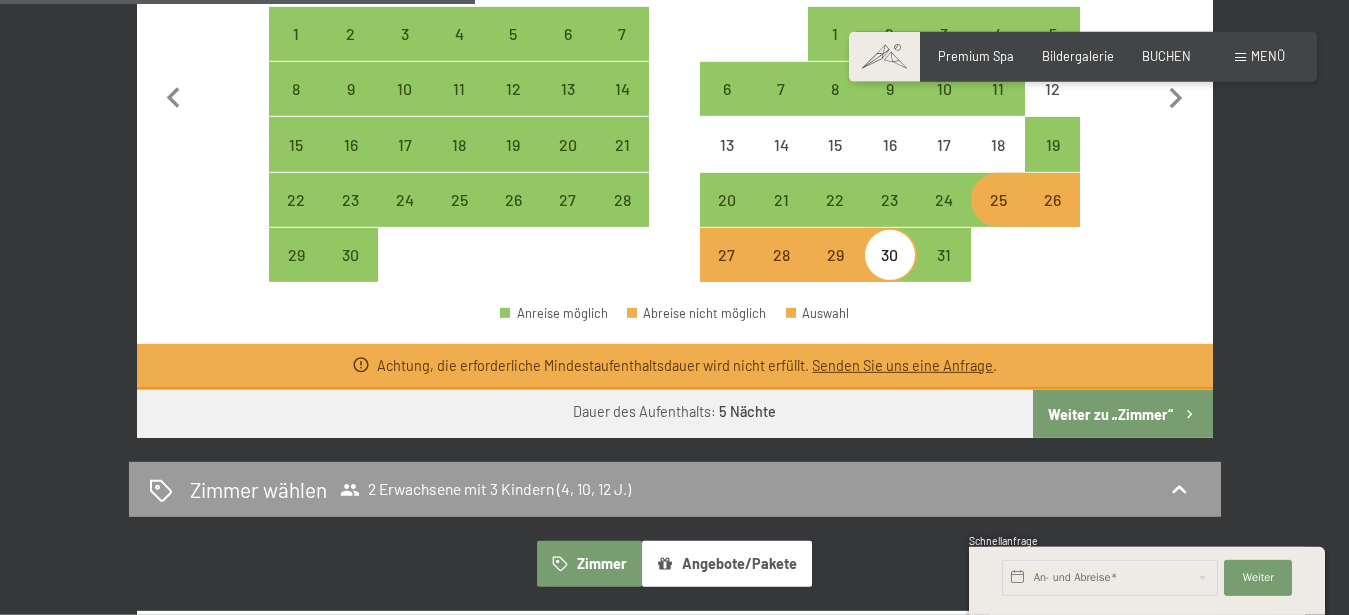 scroll, scrollTop: 816, scrollLeft: 0, axis: vertical 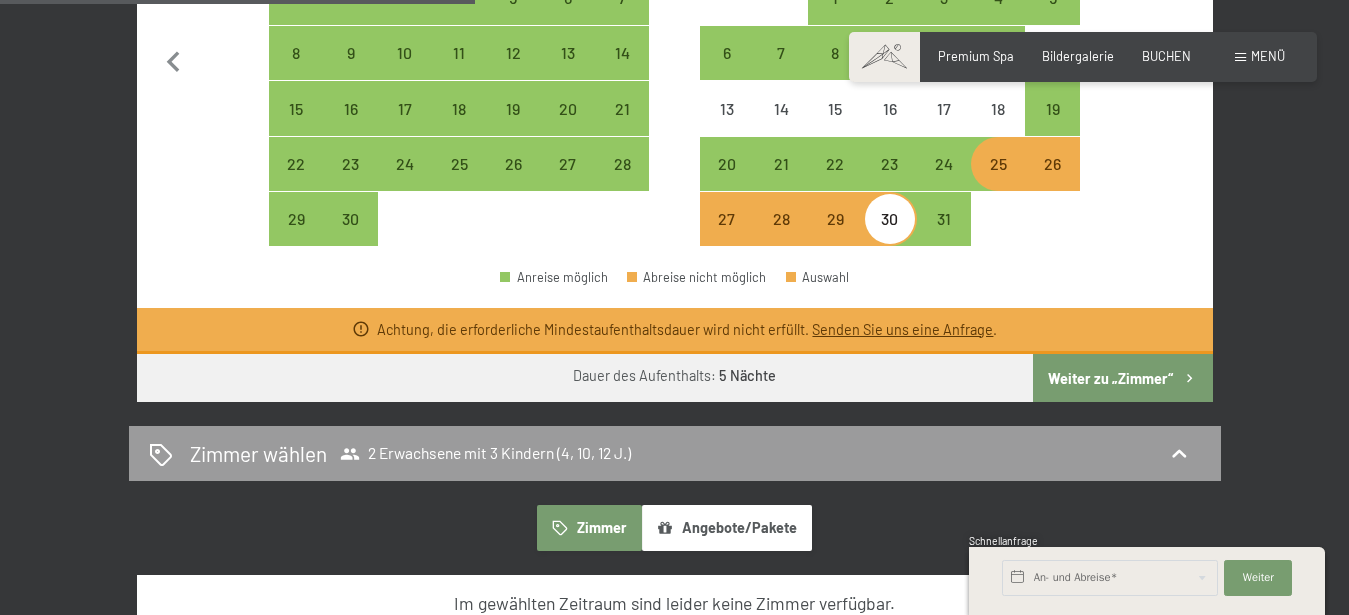 click on "Senden Sie uns eine Anfrage" at bounding box center [902, 329] 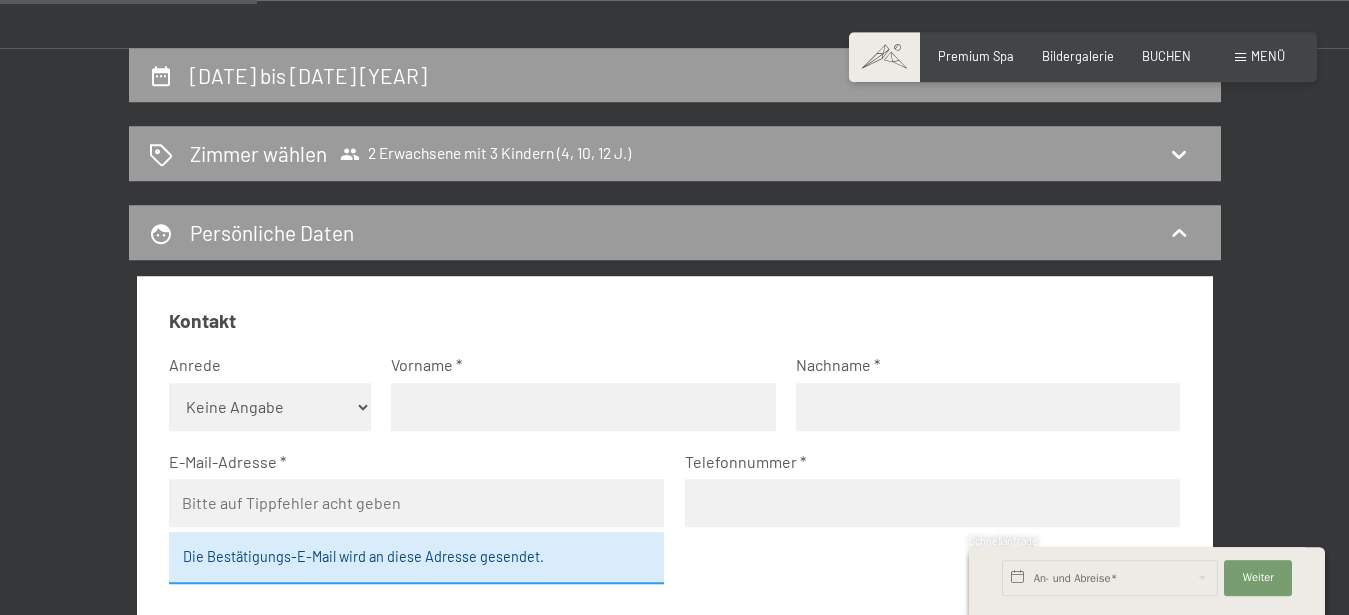 scroll, scrollTop: 436, scrollLeft: 0, axis: vertical 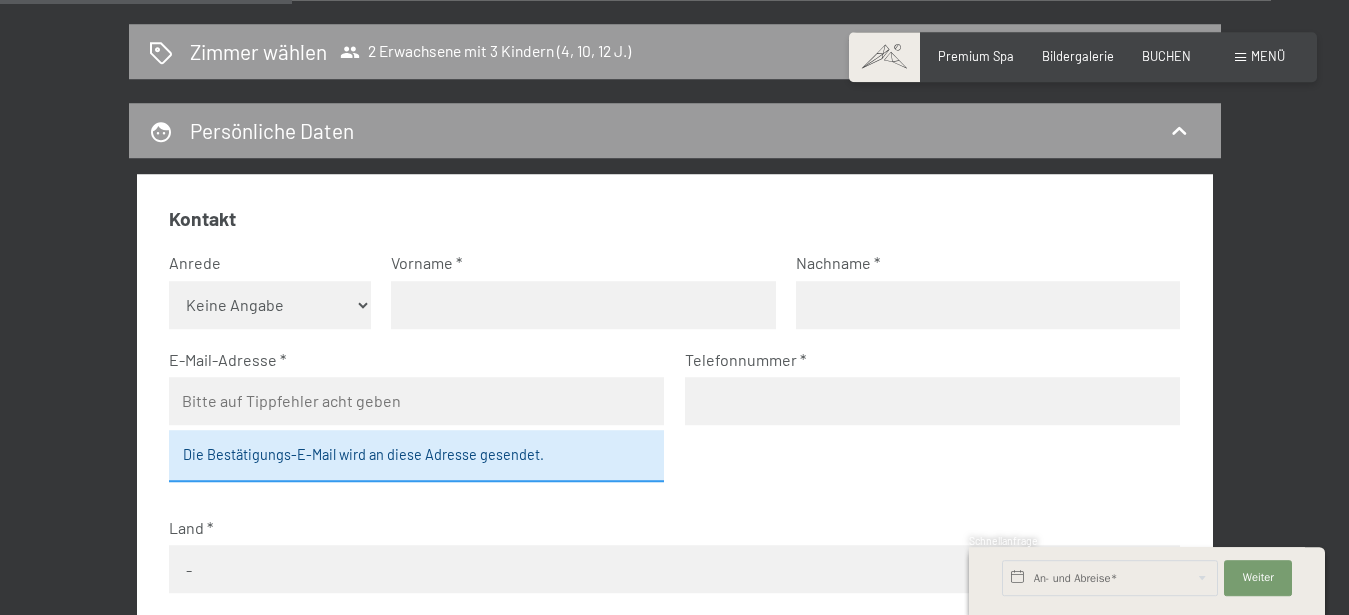 click on "Keine Angabe Frau Herr" at bounding box center [270, 305] 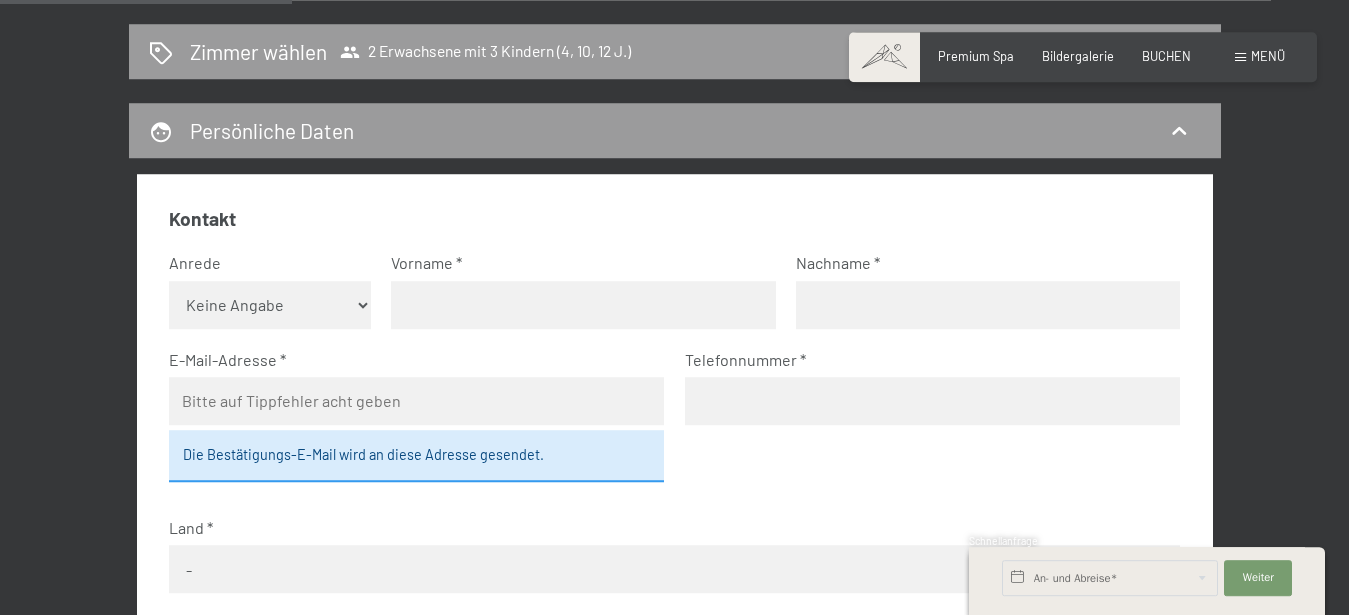 select on "m" 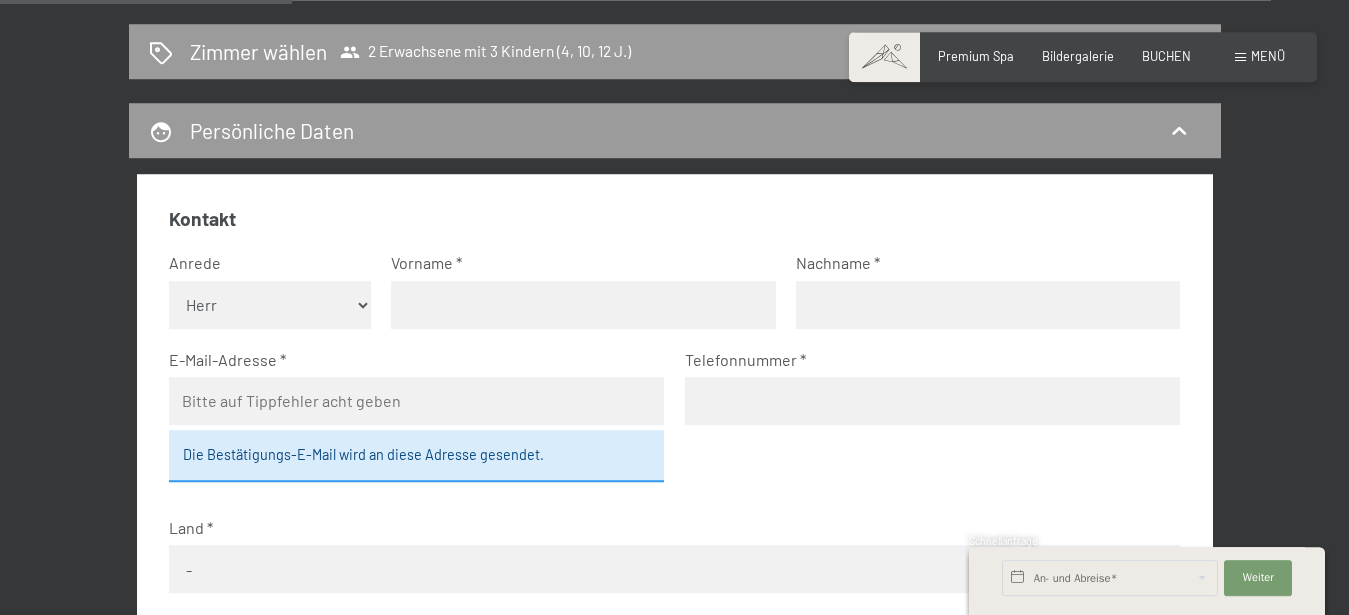 click on "Herr" at bounding box center (0, 0) 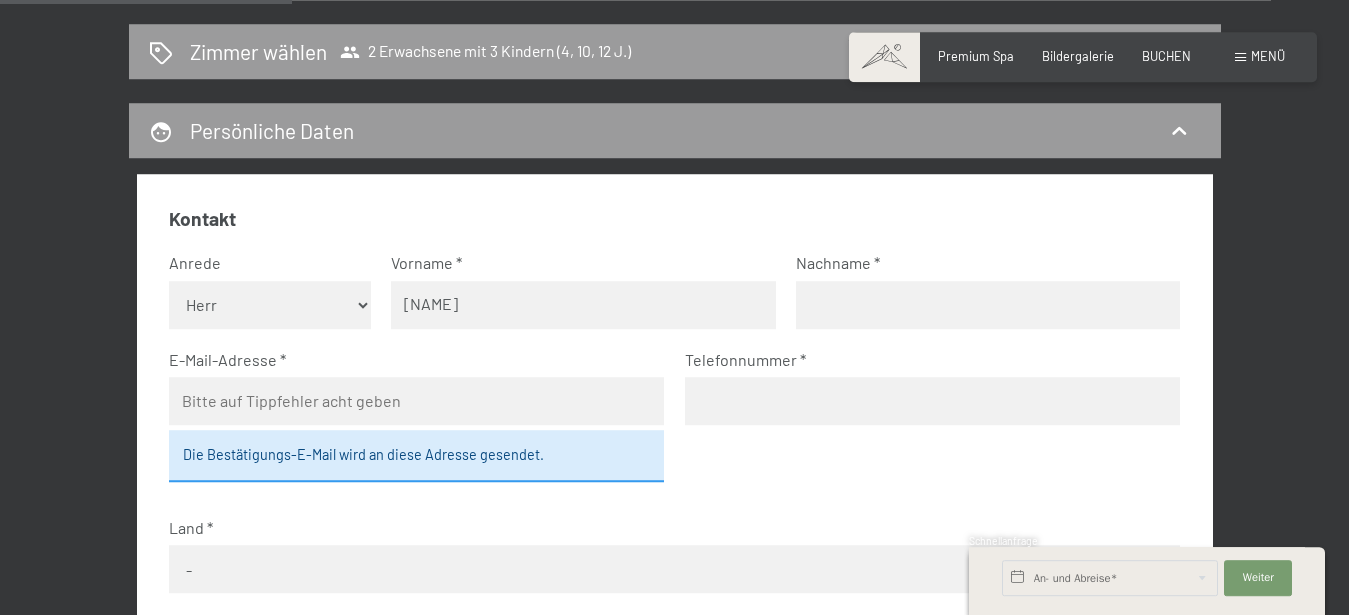 type on "[NAME]" 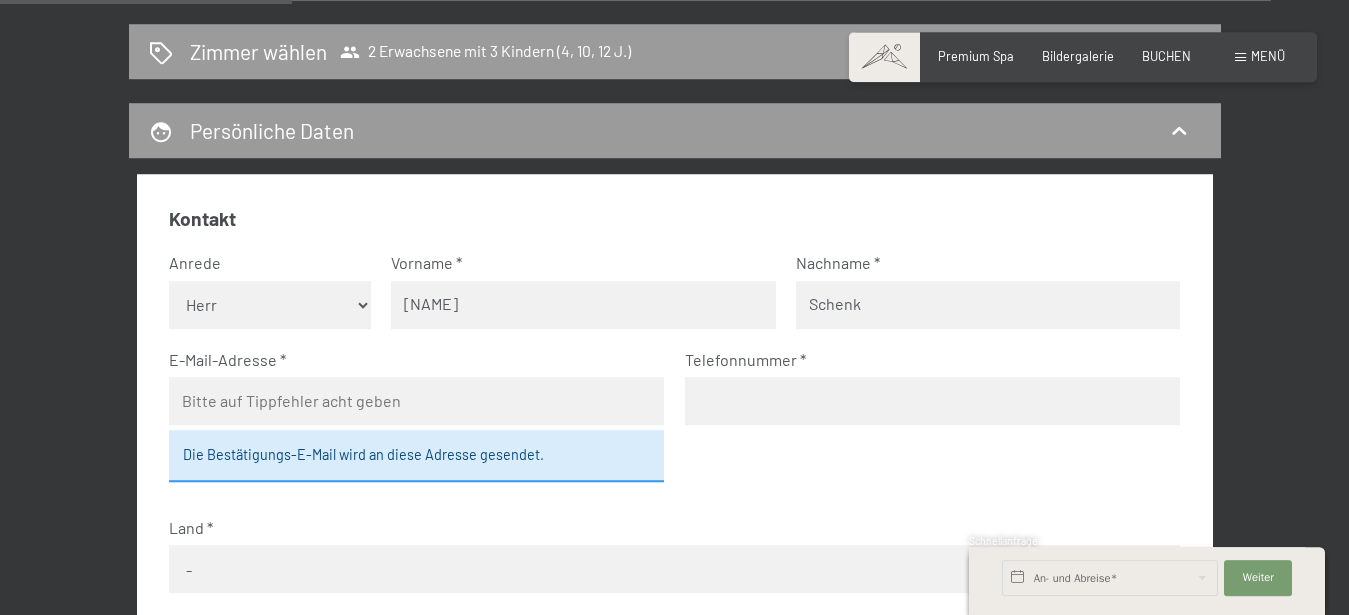type on "Schenk" 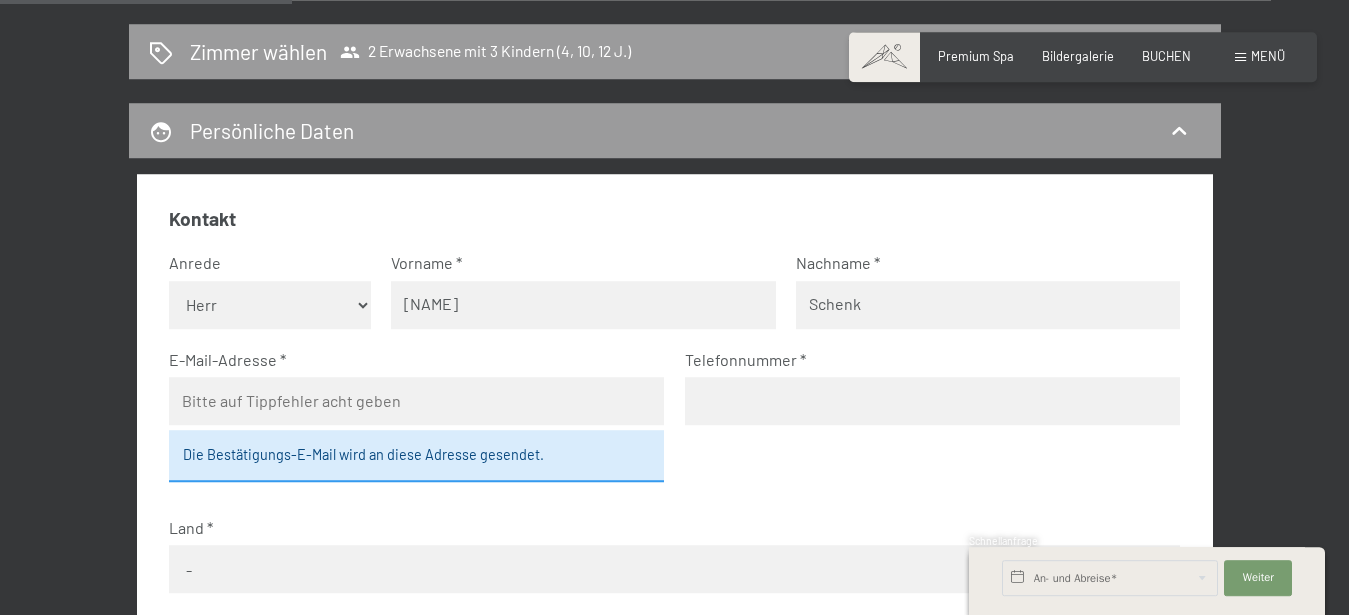 click at bounding box center (417, 401) 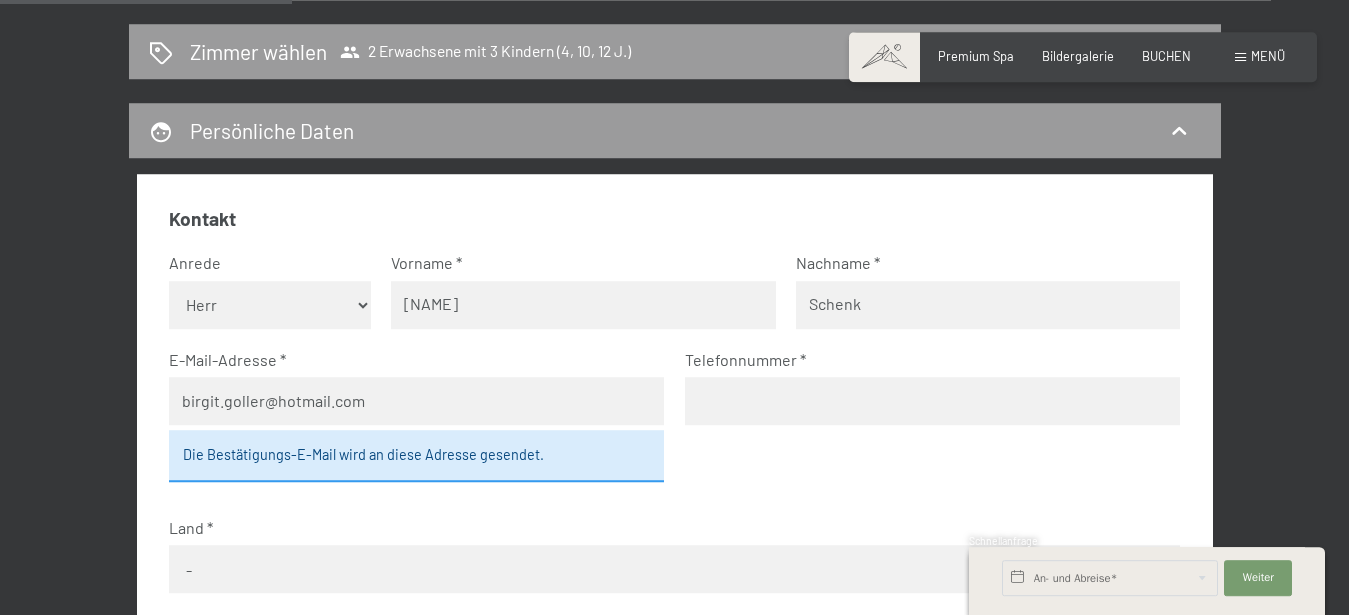 type on "birgit.goller@hotmail.com" 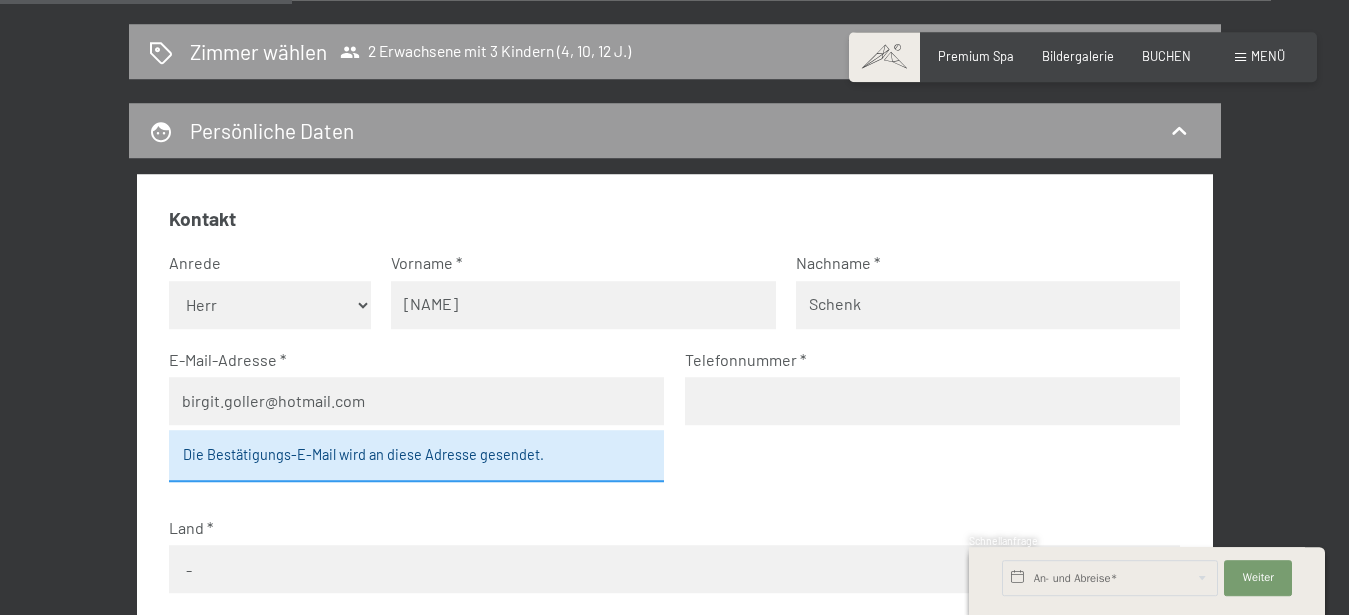 click at bounding box center (933, 401) 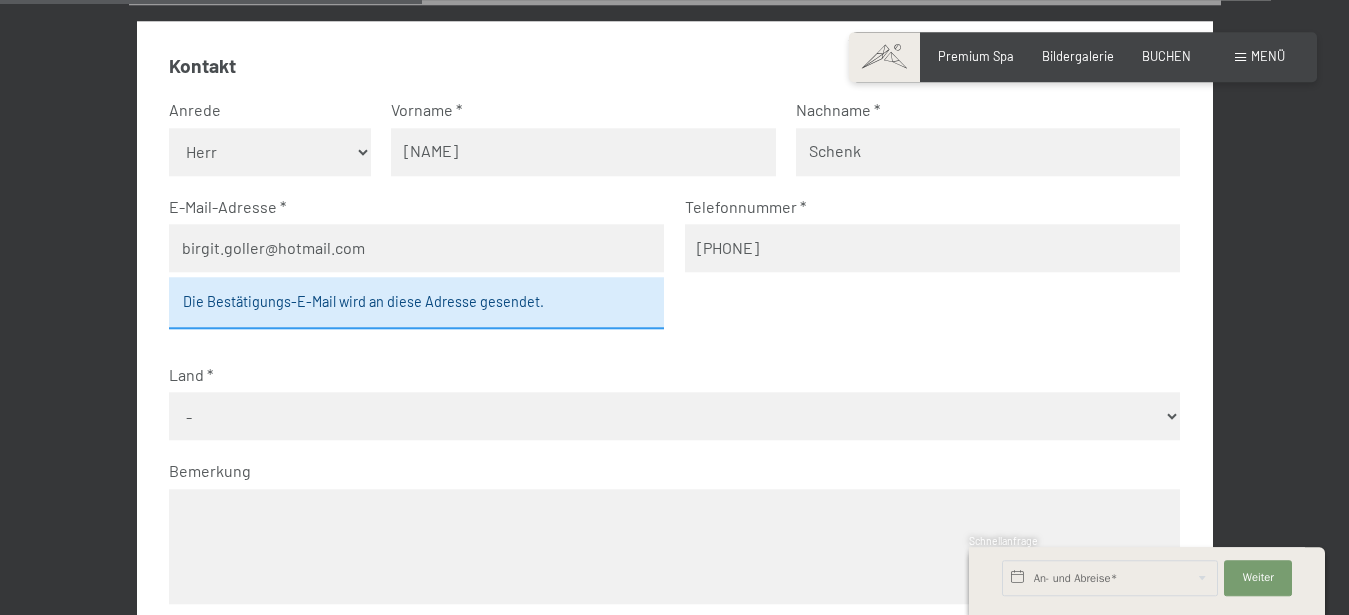 scroll, scrollTop: 640, scrollLeft: 0, axis: vertical 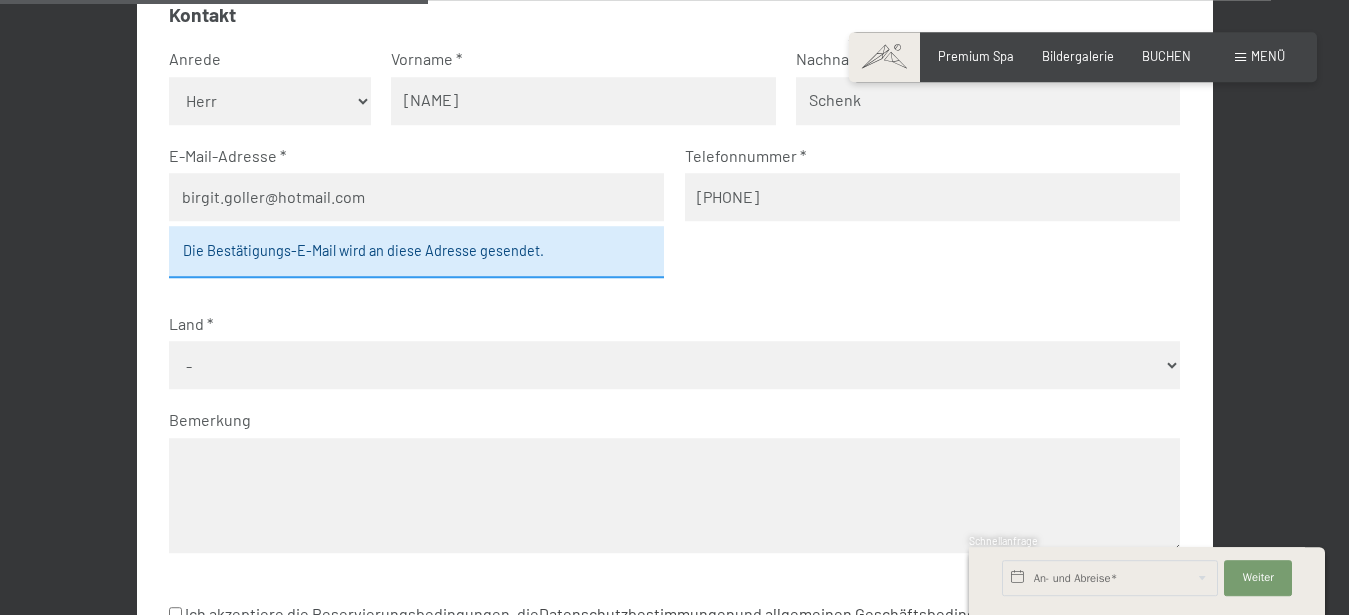 type on "[PHONE]" 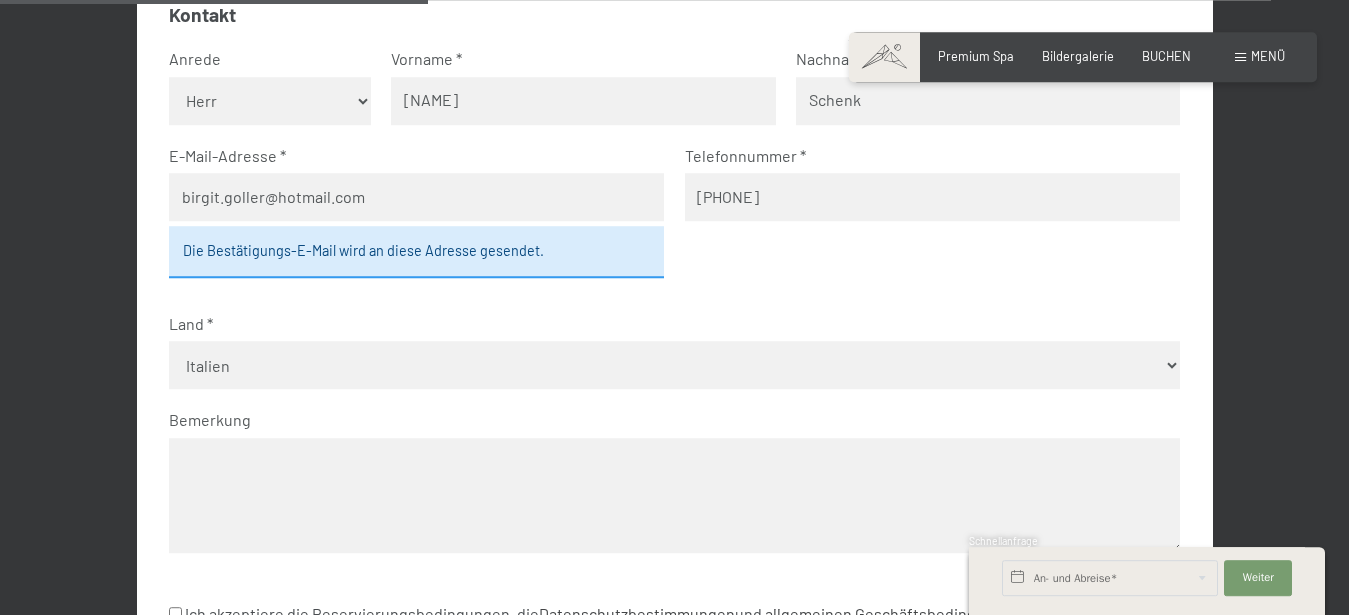 click on "Italien" at bounding box center (0, 0) 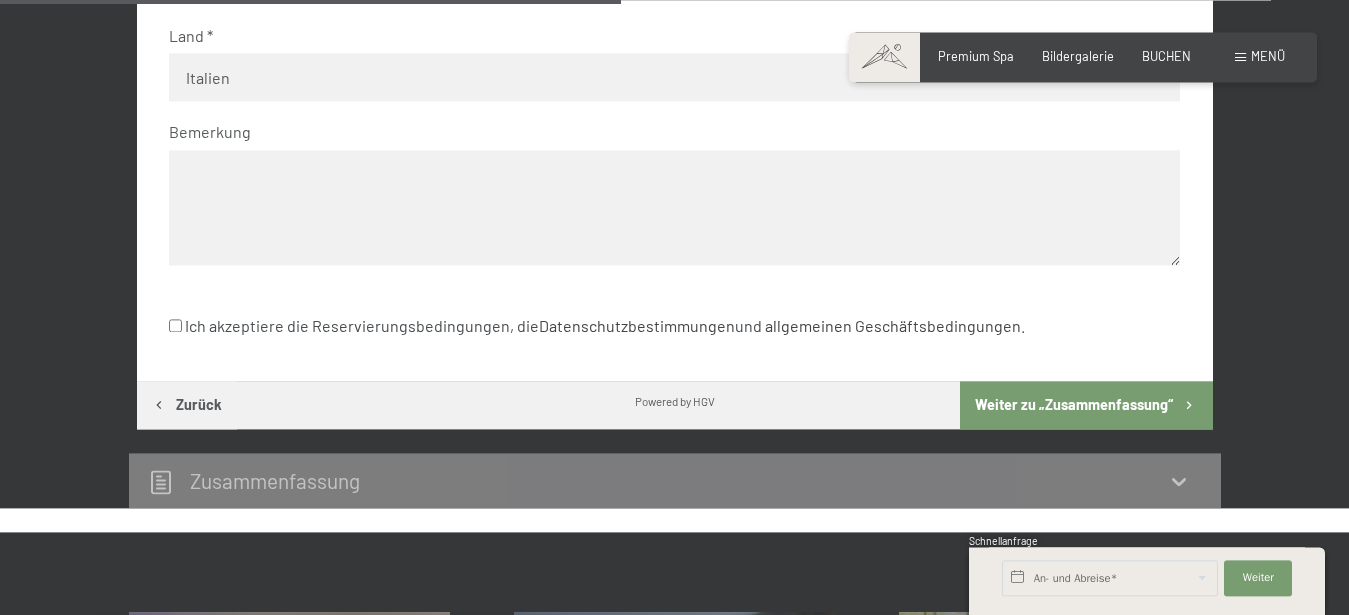 scroll, scrollTop: 946, scrollLeft: 0, axis: vertical 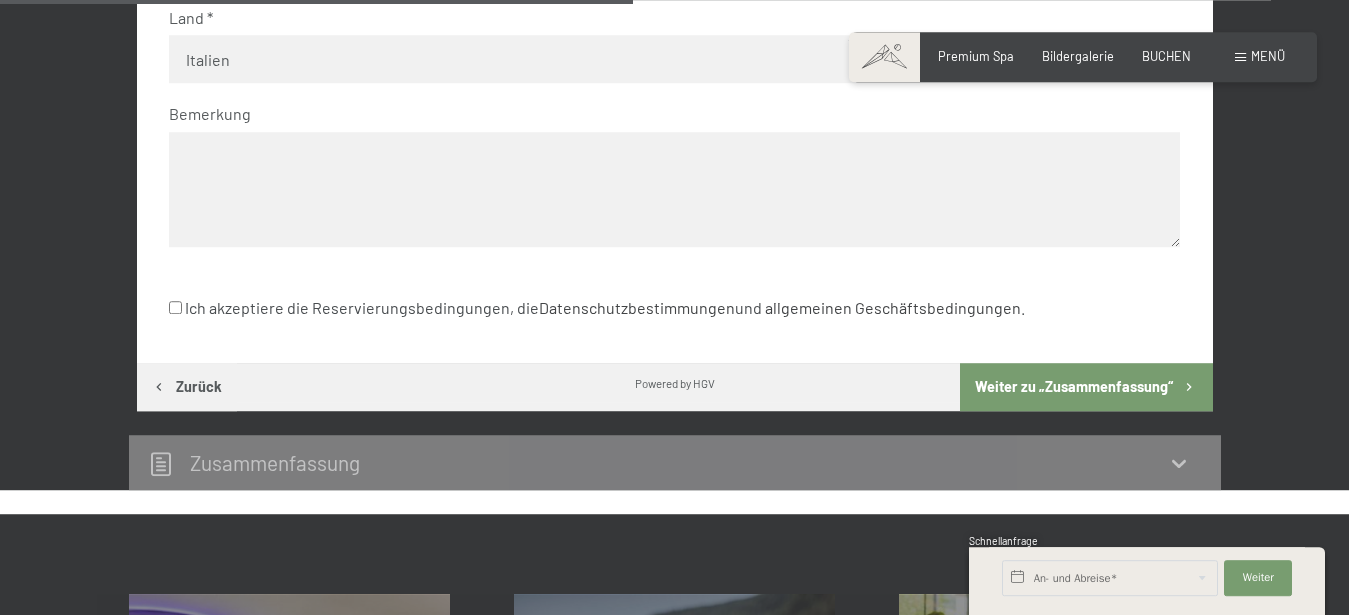 click on "Ich akzeptiere die Reservierungsbedingungen, die  Datenschutzbestimmungen  und   allgemeinen Geschäftsbedingungen ." at bounding box center [175, 307] 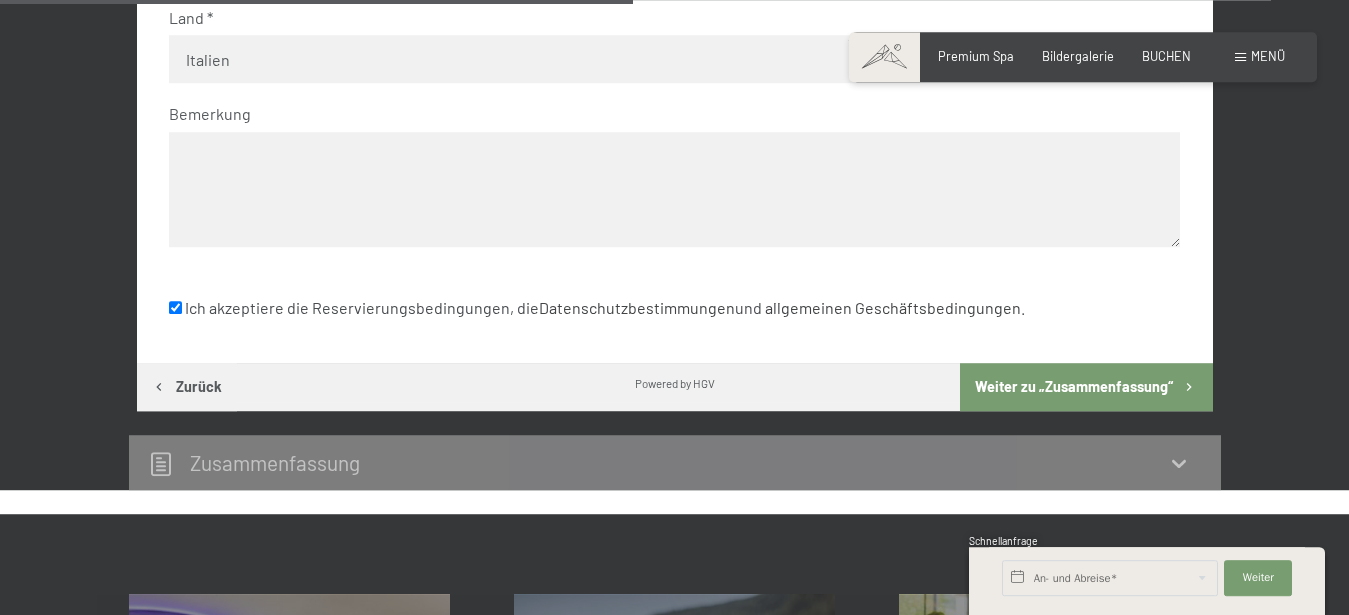 checkbox on "true" 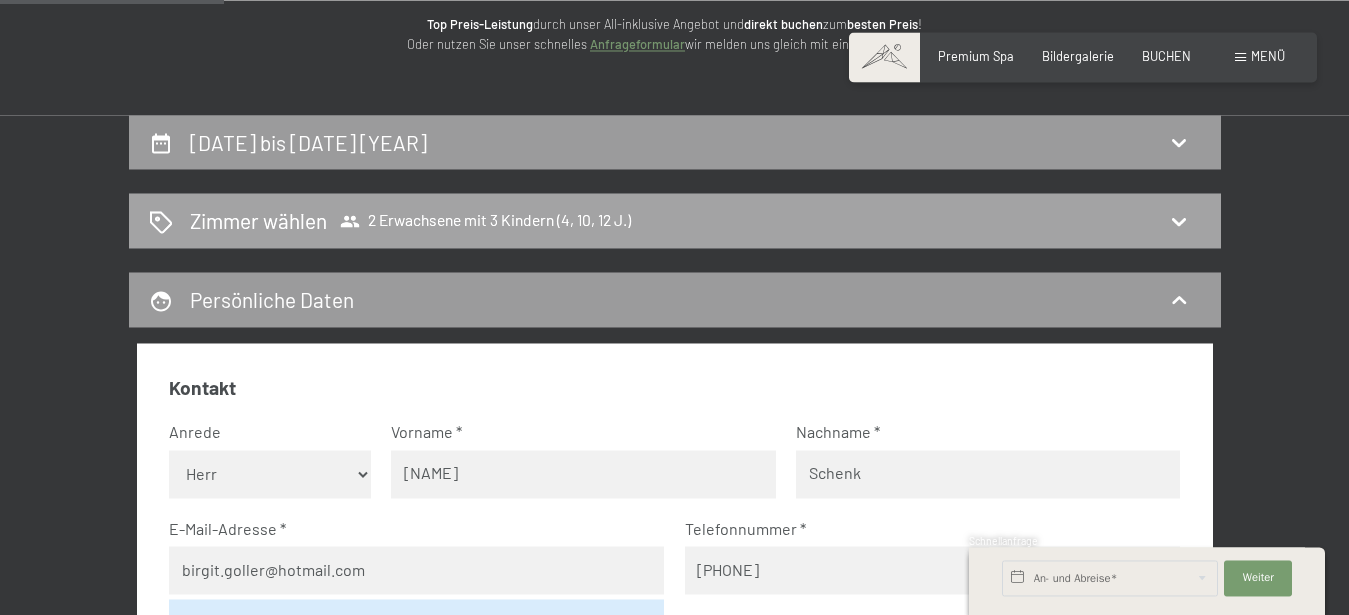 scroll, scrollTop: 232, scrollLeft: 0, axis: vertical 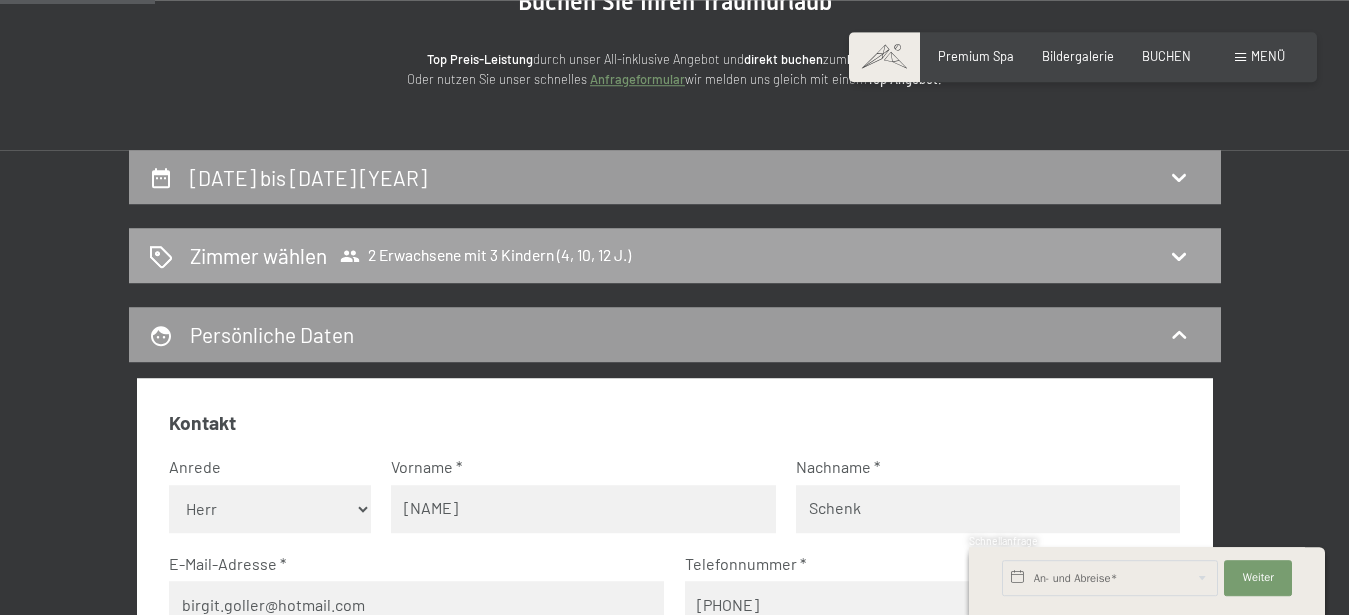 click 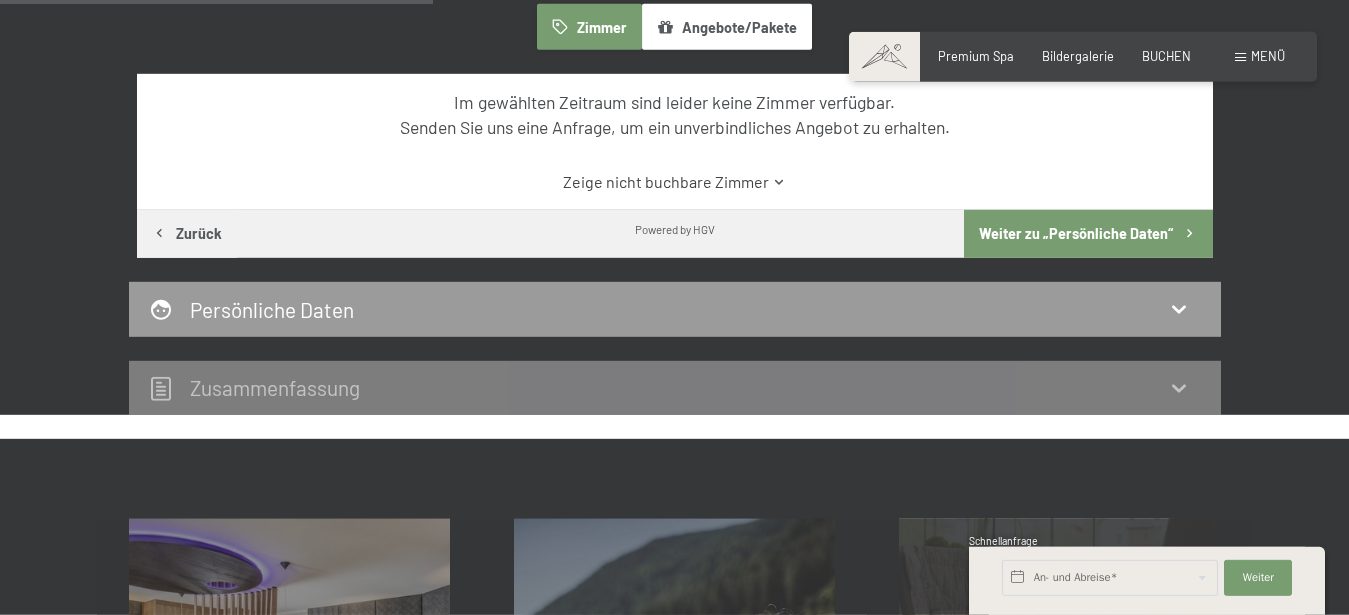 scroll, scrollTop: 483, scrollLeft: 0, axis: vertical 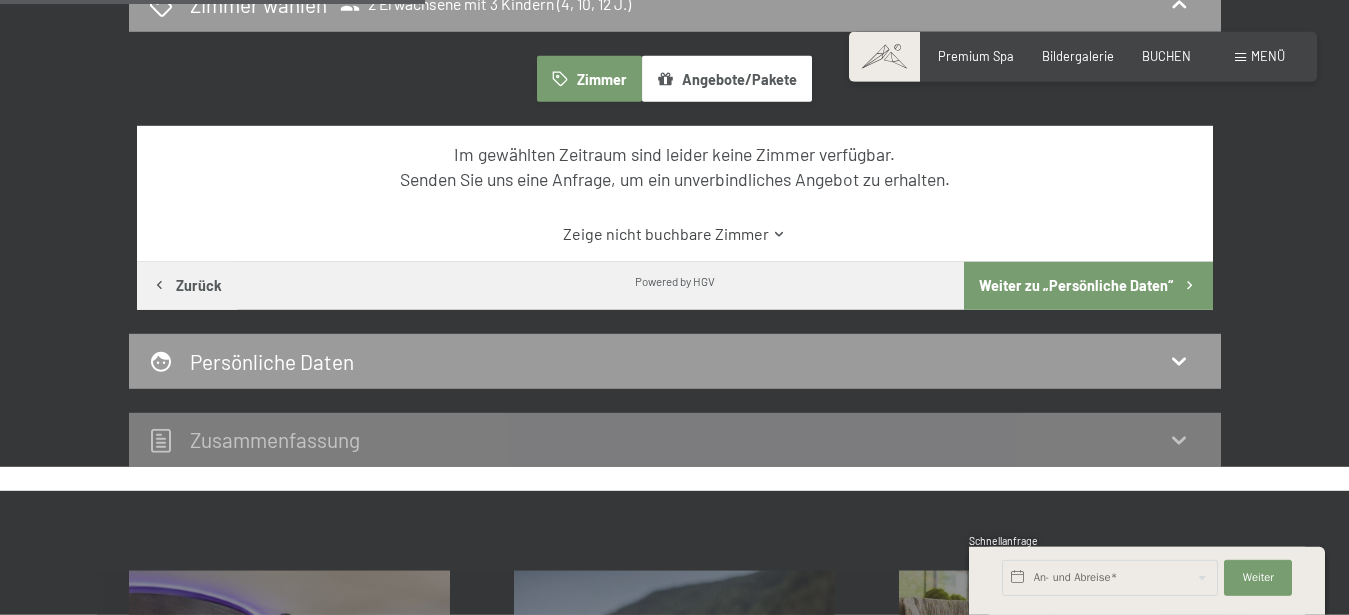 click on "Zeige nicht buchbare Zimmer" at bounding box center [674, 234] 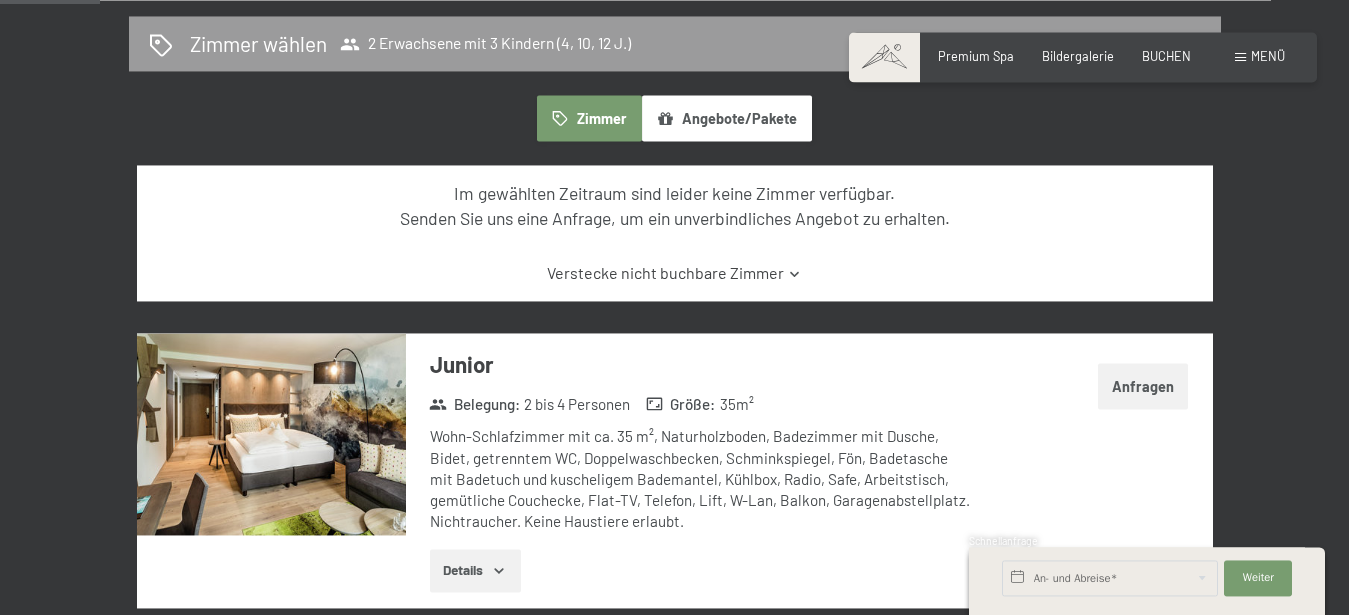 scroll, scrollTop: 483, scrollLeft: 0, axis: vertical 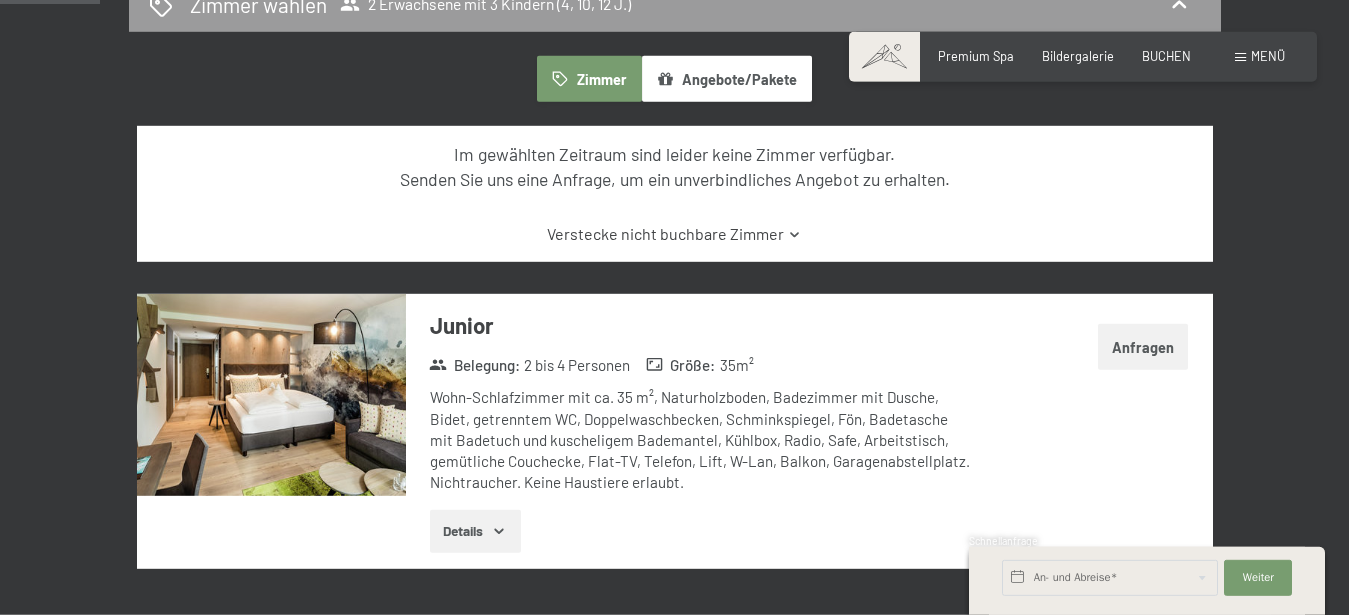 click on "Verstecke nicht buchbare Zimmer" at bounding box center (674, 234) 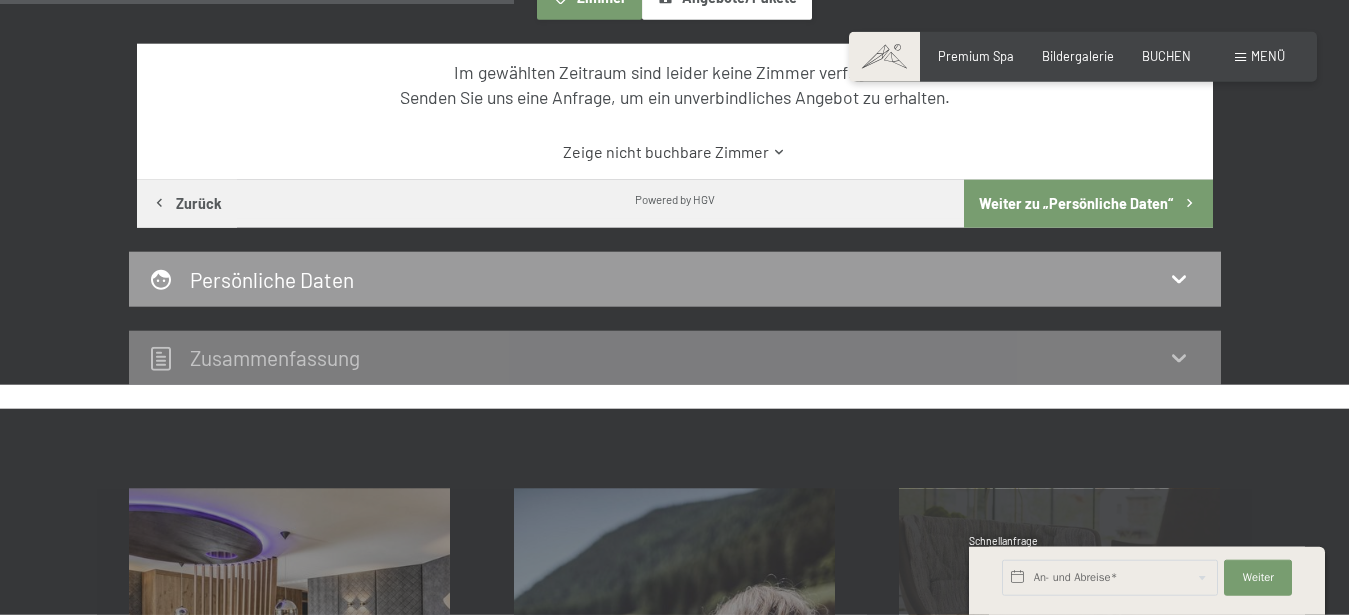 scroll, scrollTop: 483, scrollLeft: 0, axis: vertical 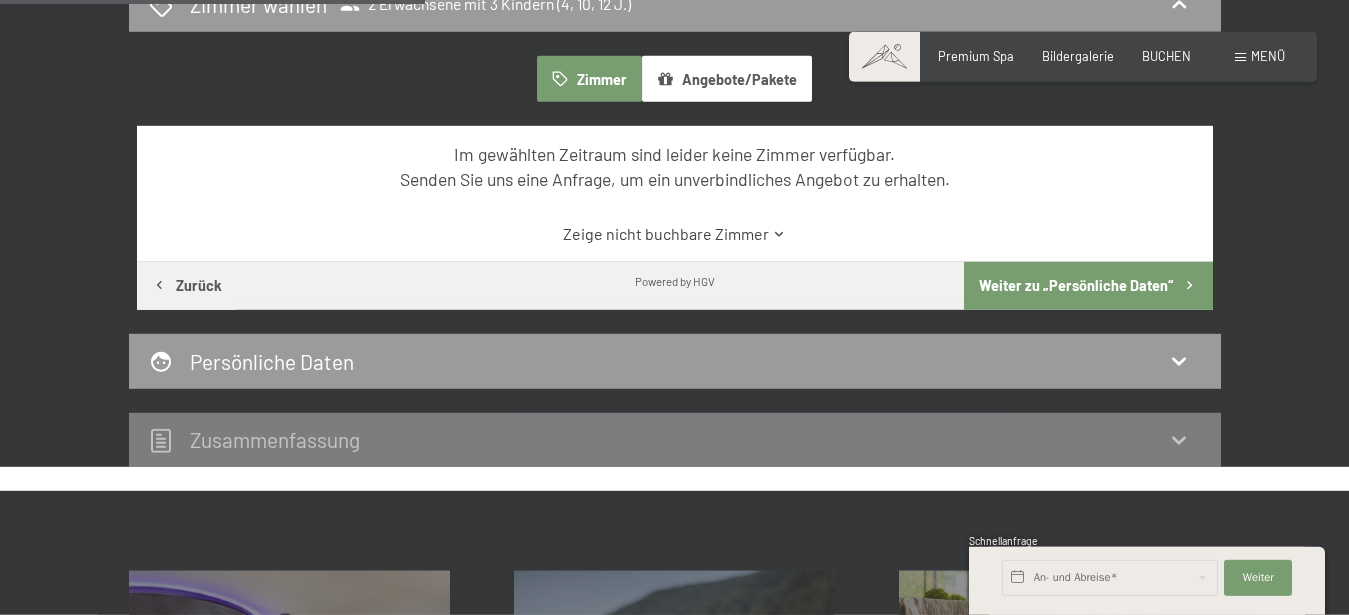 click on "Zusammen­fassung" at bounding box center (675, 439) 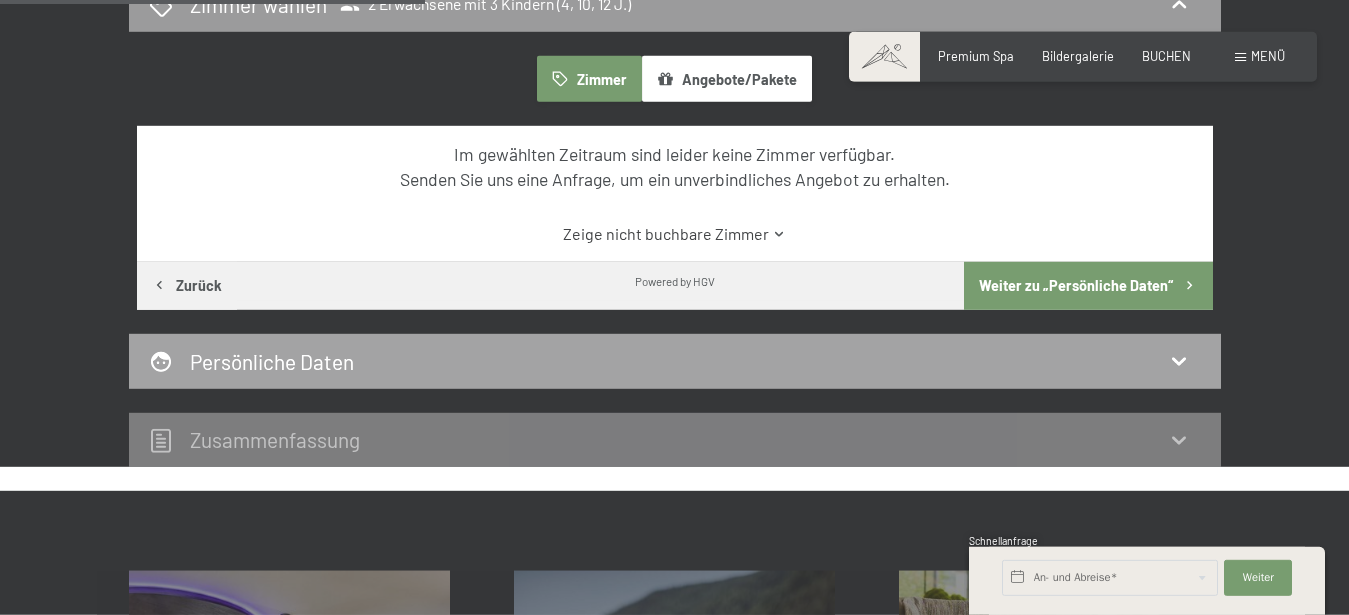 click on "Persönliche Daten" at bounding box center [675, 361] 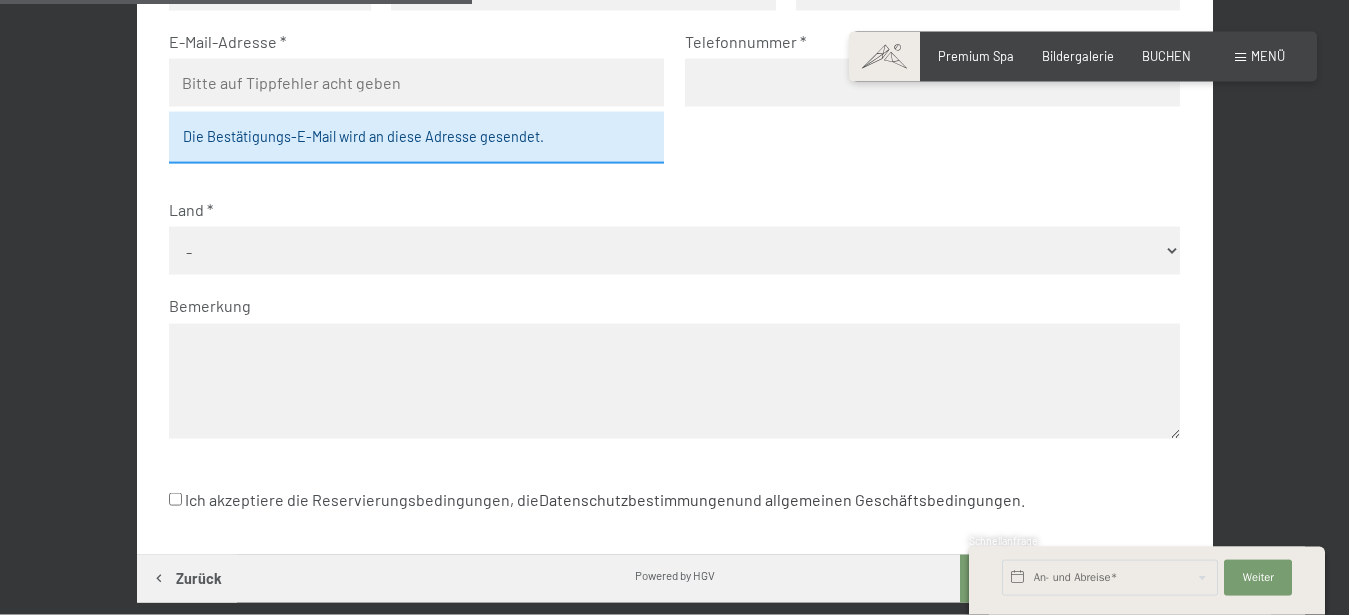 scroll, scrollTop: 993, scrollLeft: 0, axis: vertical 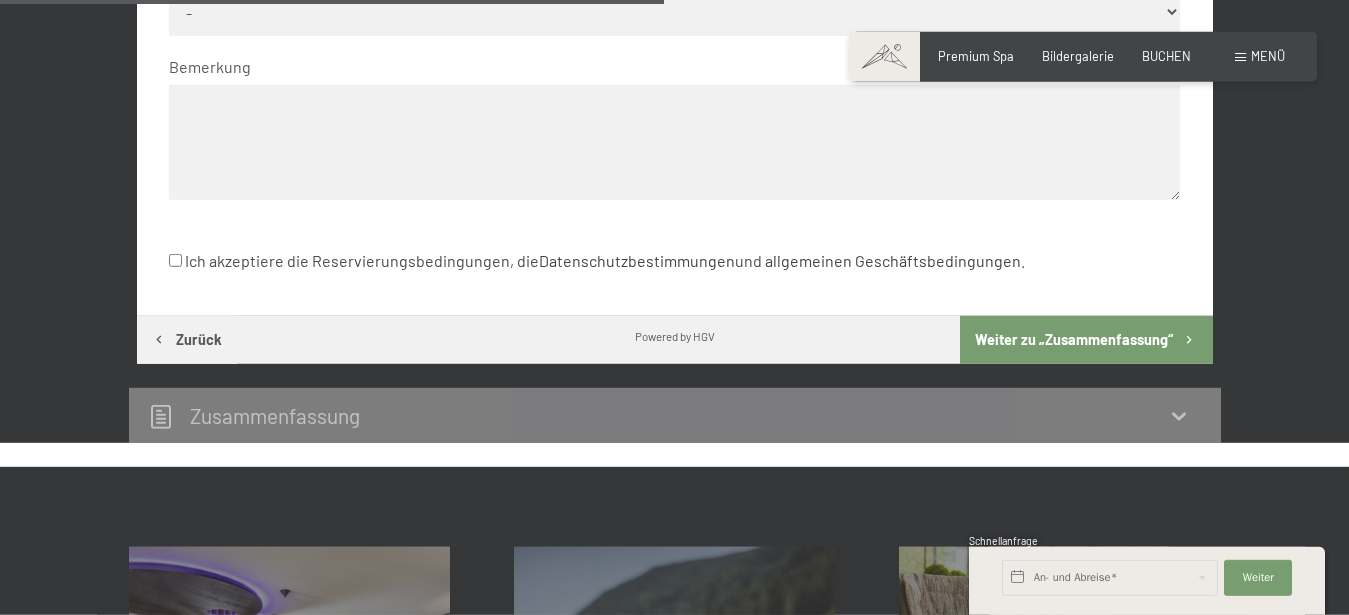 click on "Weiter zu „Zusammen­fassung“" at bounding box center (1086, 340) 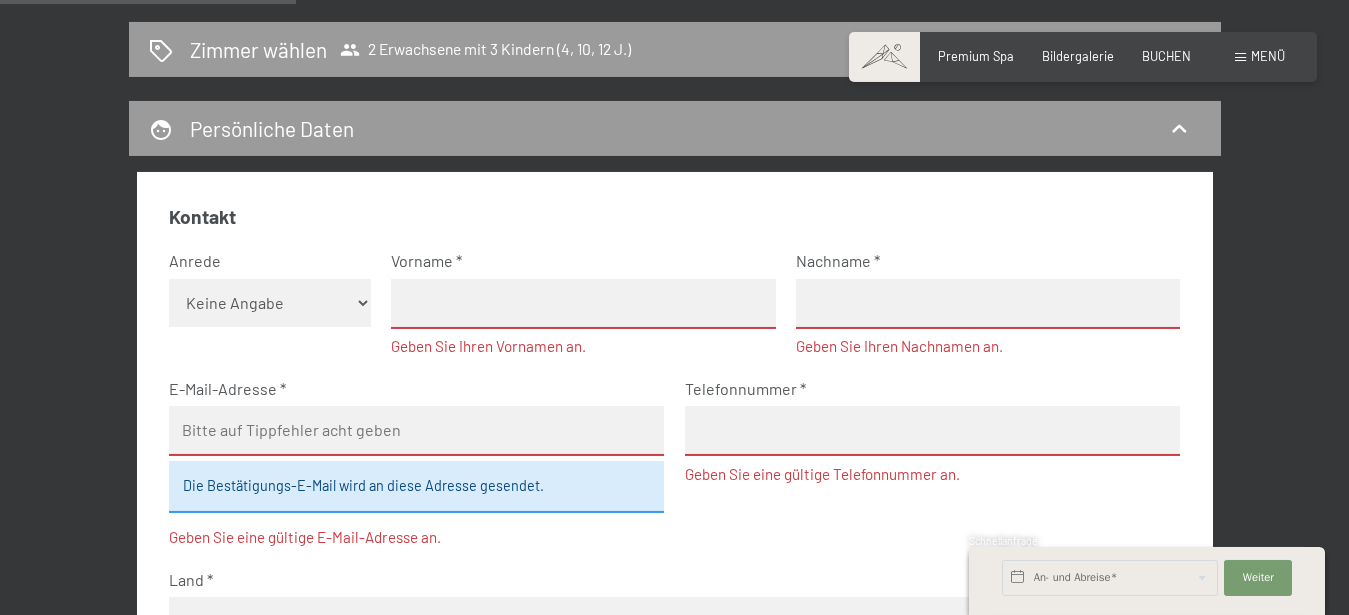 scroll, scrollTop: 434, scrollLeft: 0, axis: vertical 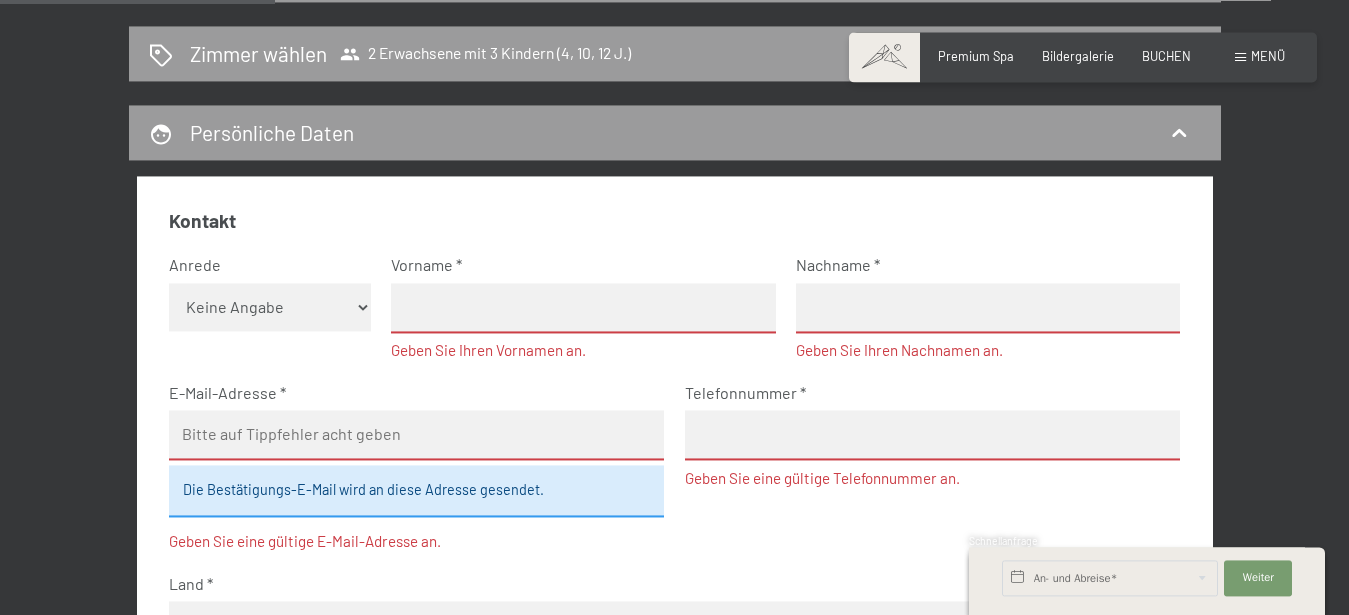 click on "Keine Angabe Frau Herr" at bounding box center [270, 307] 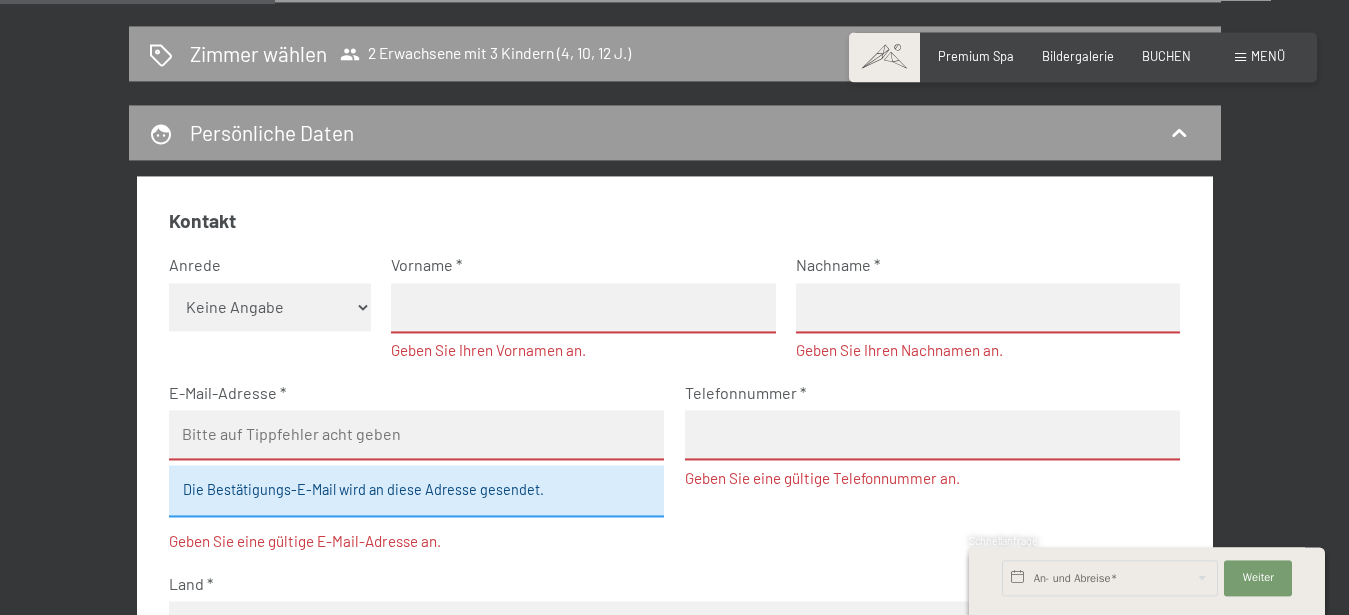 select on "m" 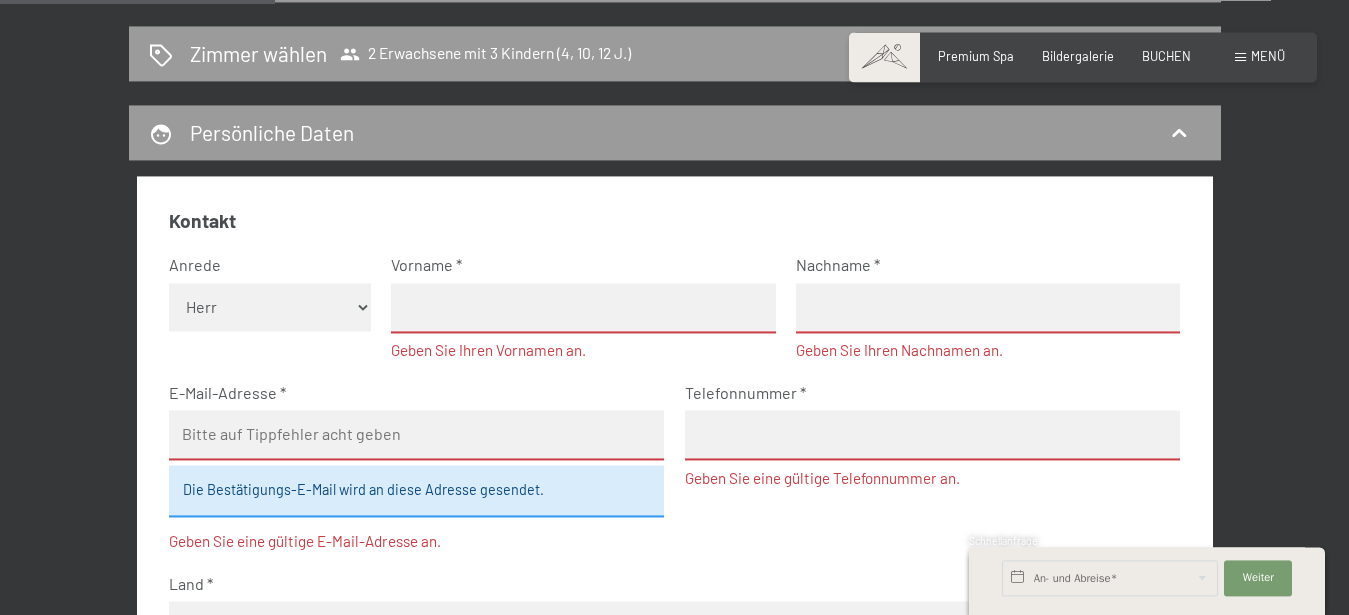 click on "Herr" at bounding box center (0, 0) 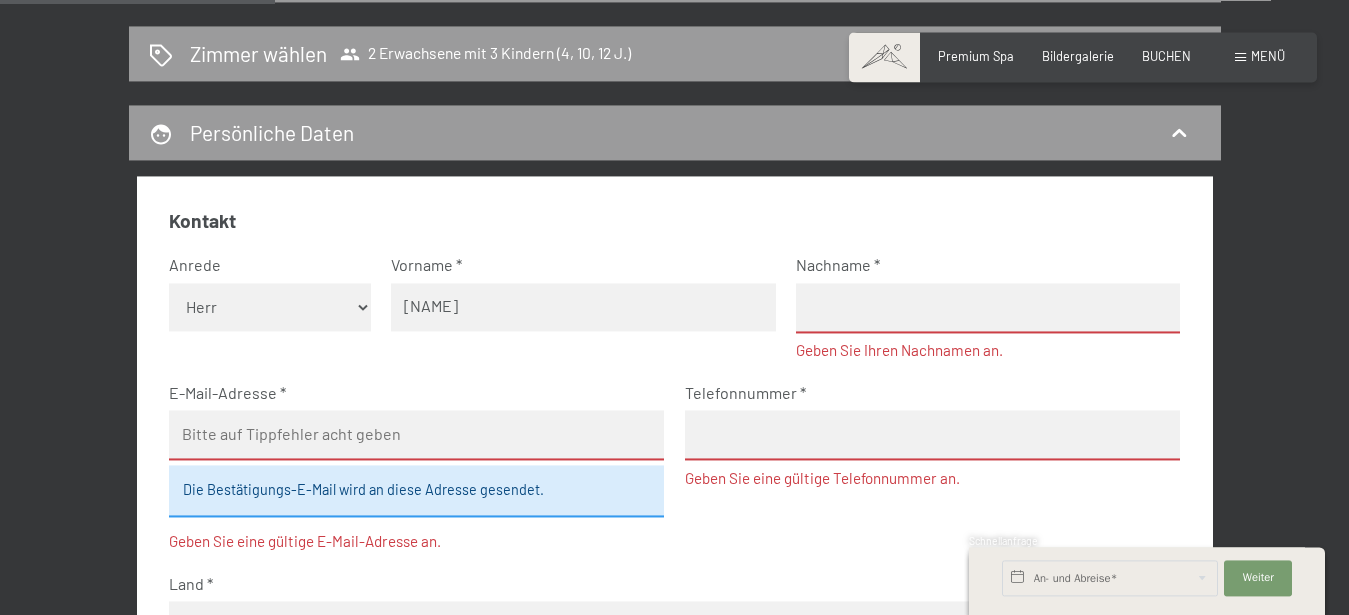 type on "[NAME]" 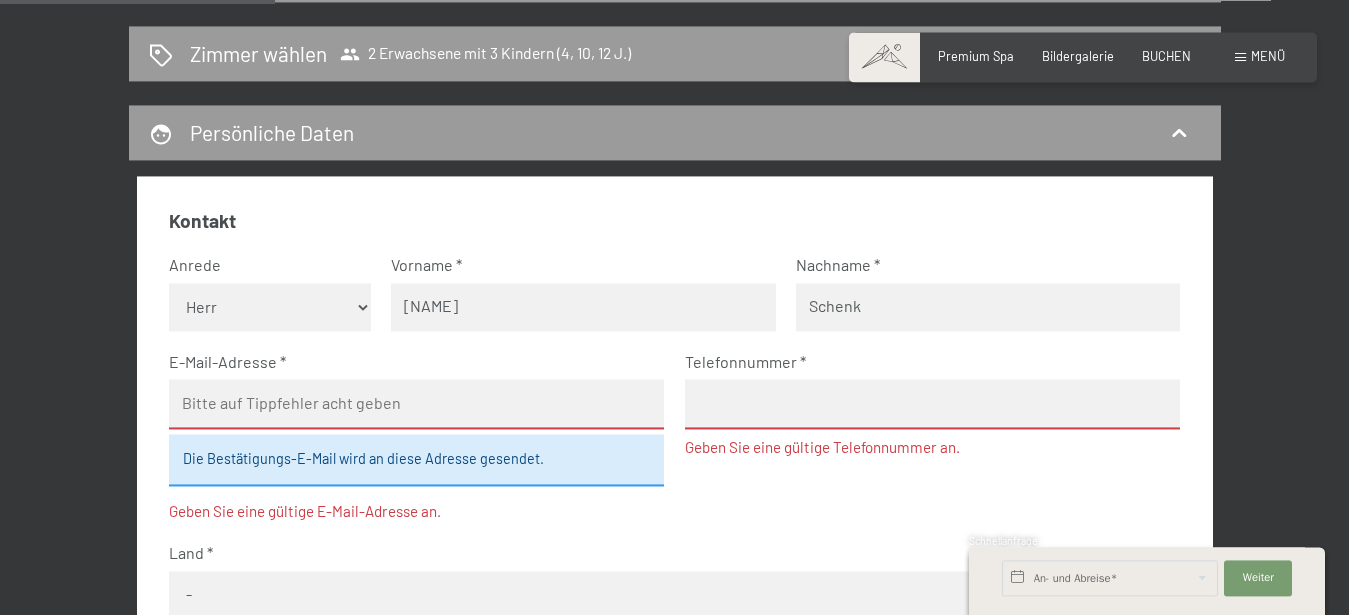 type on "Schenk" 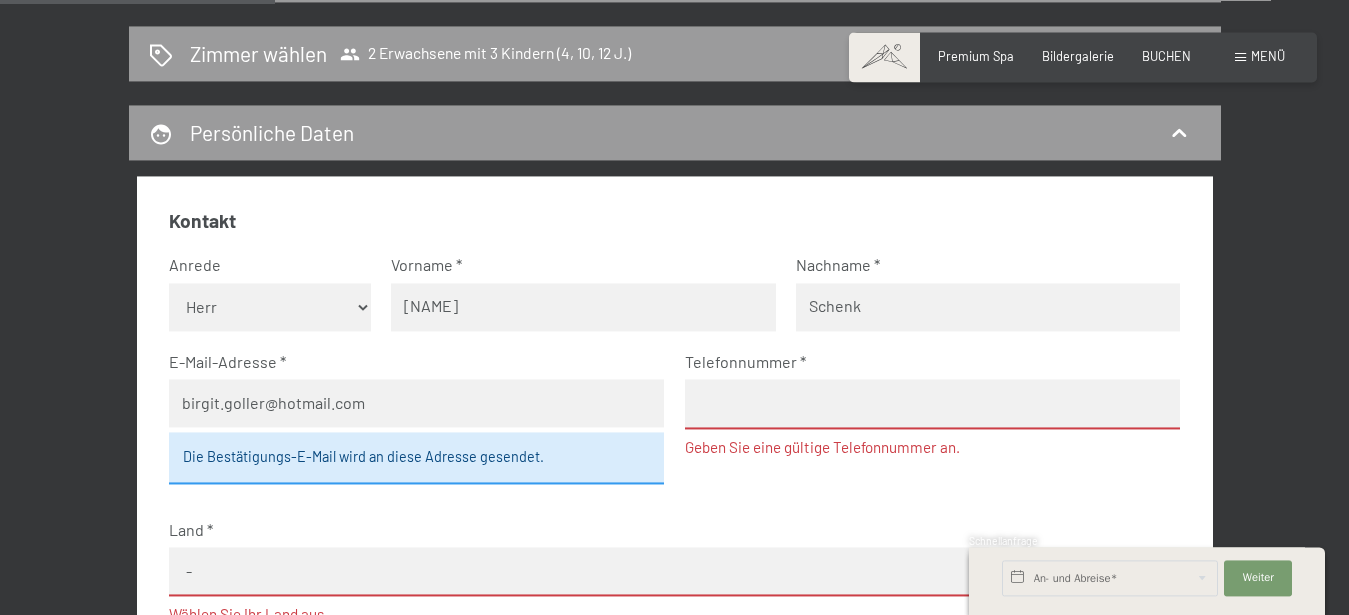 type on "birgit.goller@hotmail.com" 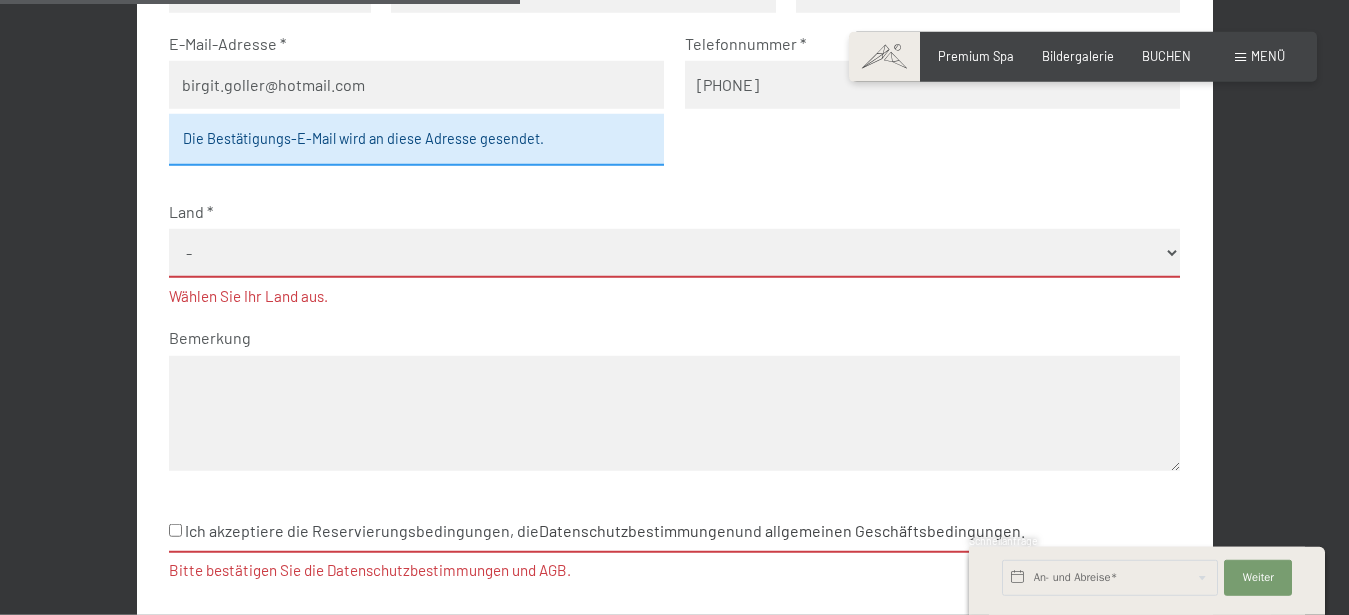 scroll, scrollTop: 842, scrollLeft: 0, axis: vertical 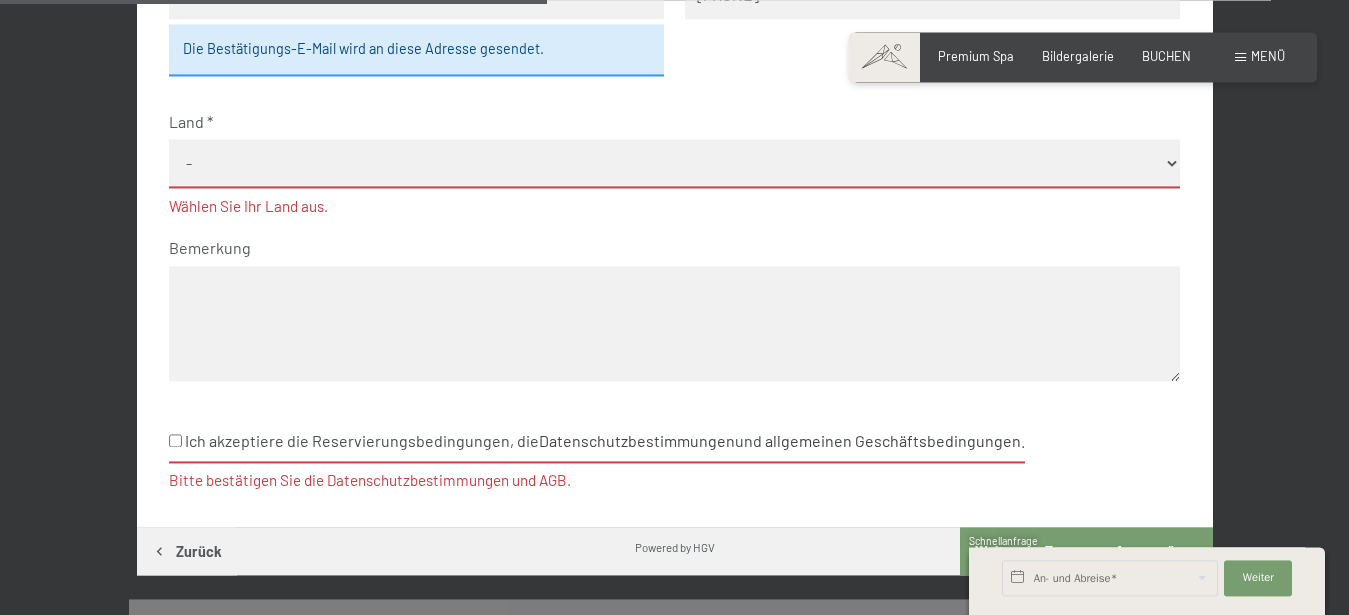 type on "[PHONE]" 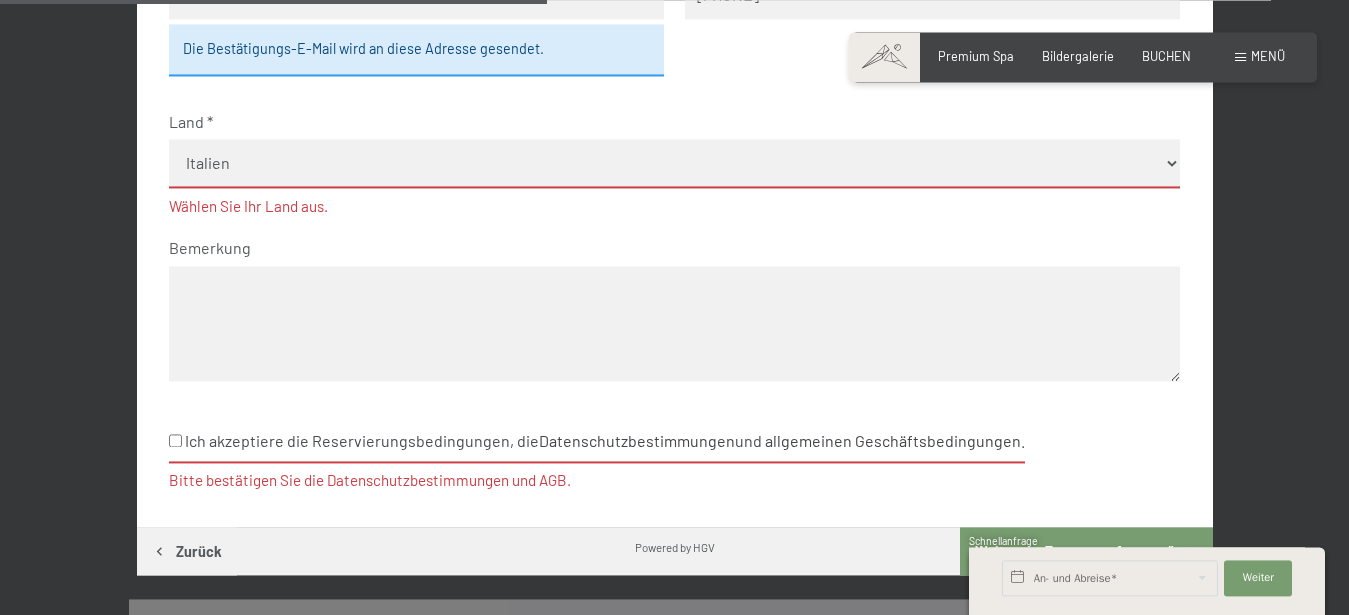 click on "Italien" at bounding box center [0, 0] 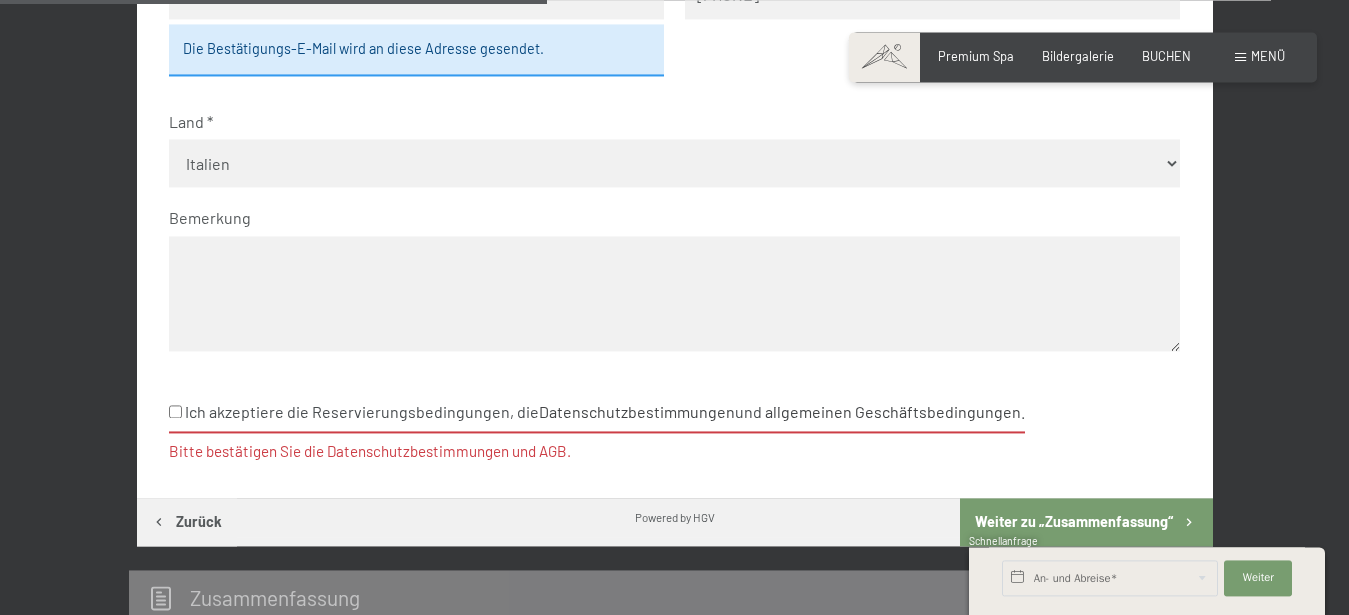 click on "Ich akzeptiere die Reservierungsbedingungen, die  Datenschutzbestimmungen  und   allgemeinen Geschäftsbedingungen ." at bounding box center (597, 413) 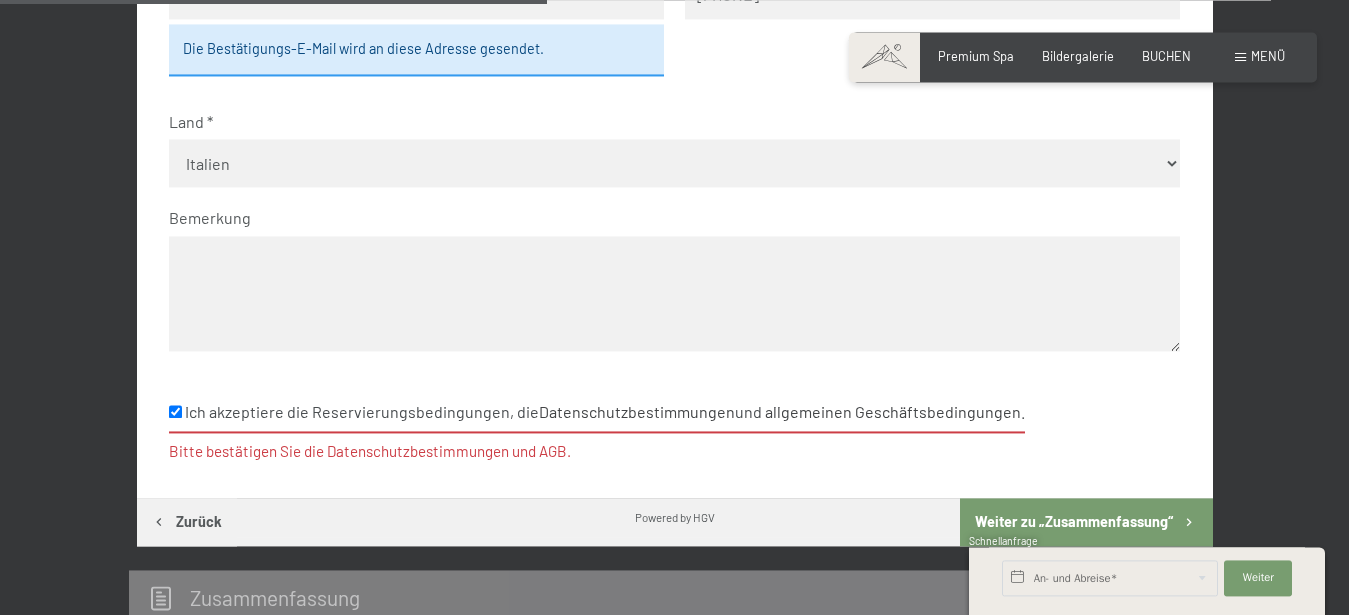 checkbox on "true" 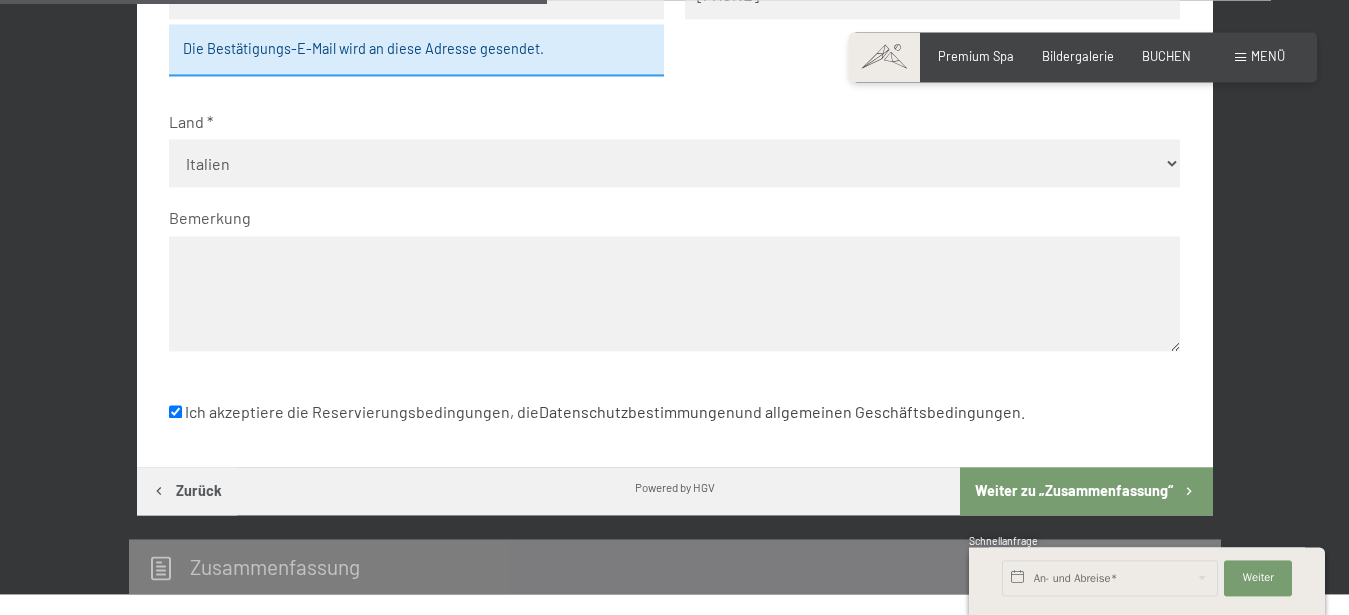 click on "Weiter zu „Zusammen­fassung“" at bounding box center (1086, 491) 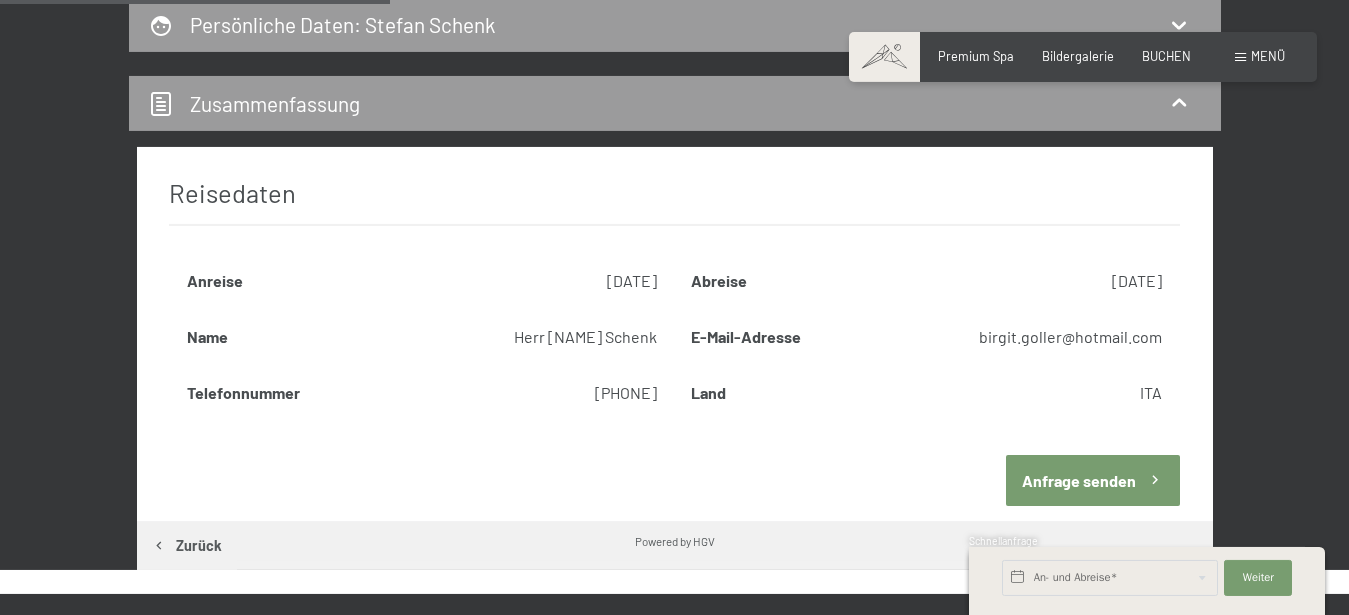 scroll, scrollTop: 483, scrollLeft: 0, axis: vertical 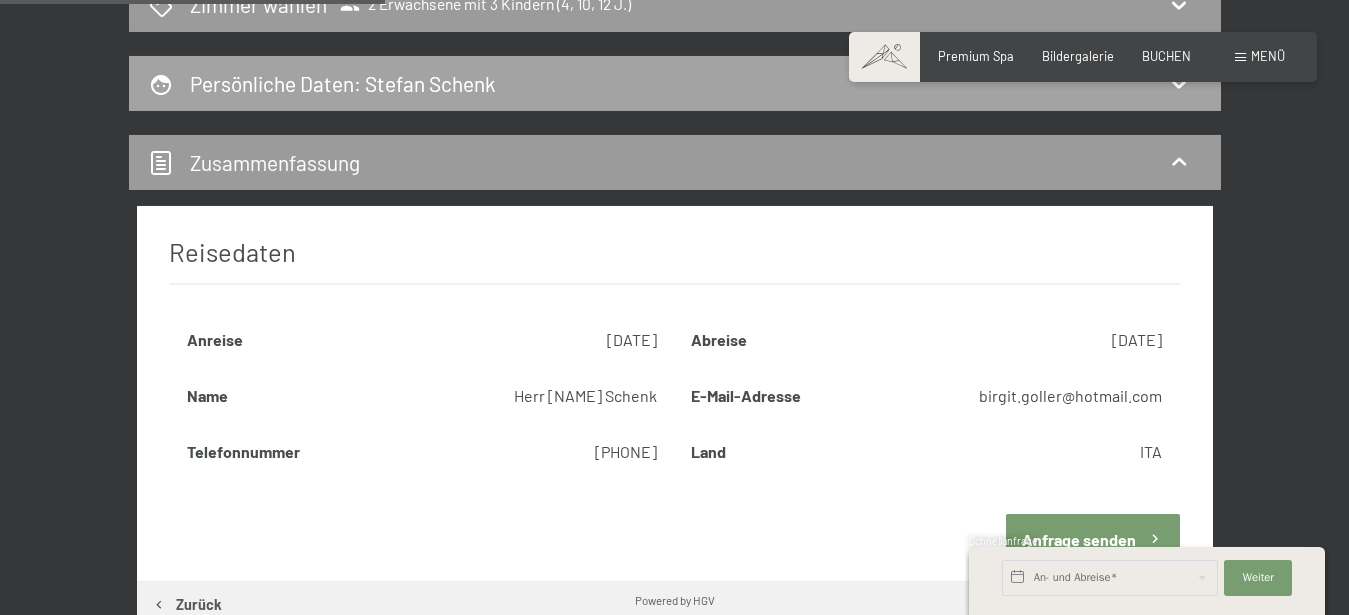 click on "Persönliche Daten : Stefan Schenk" at bounding box center (675, 83) 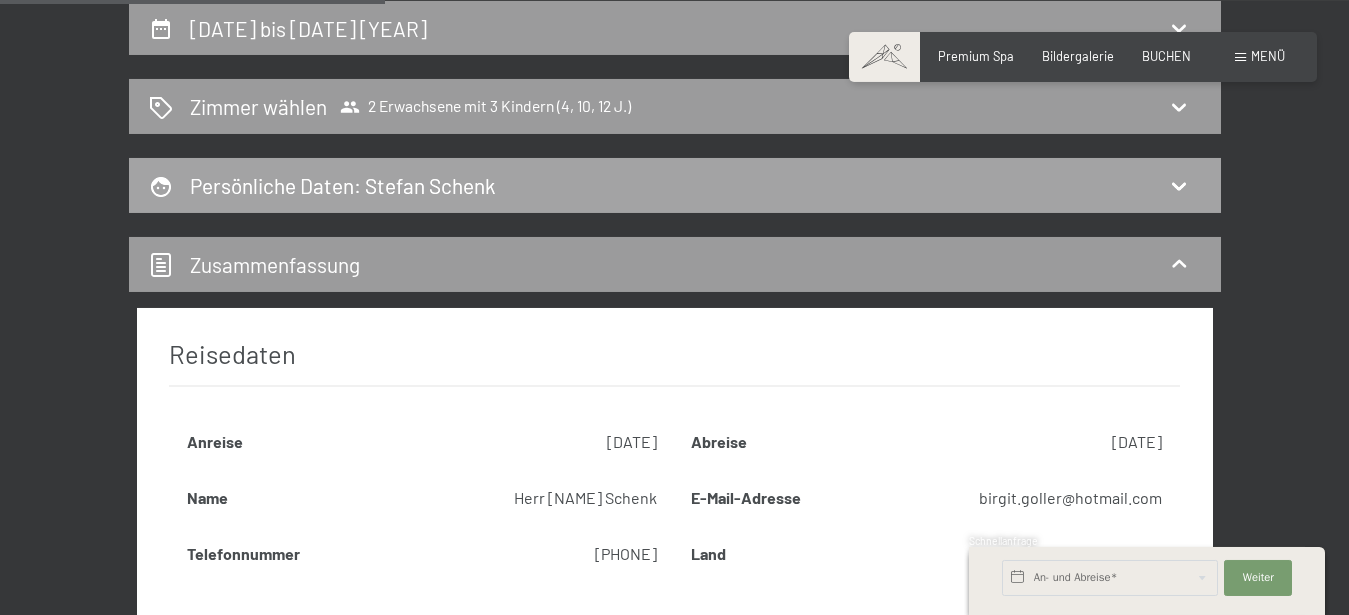 select on "m" 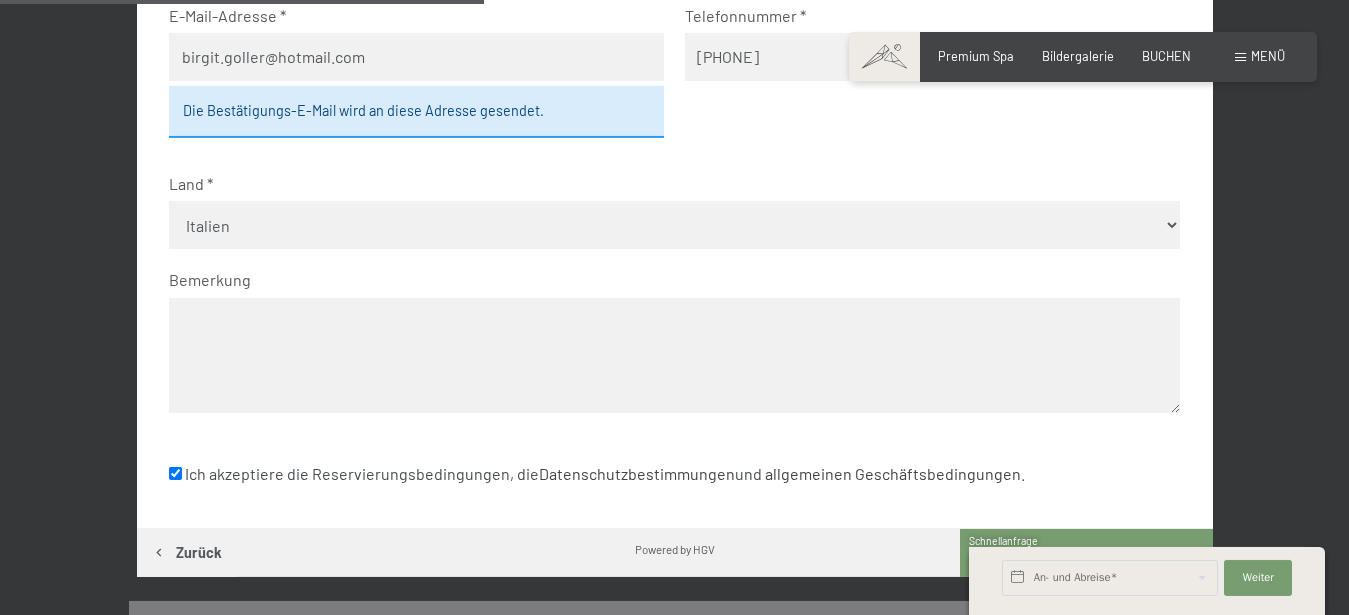 scroll, scrollTop: 789, scrollLeft: 0, axis: vertical 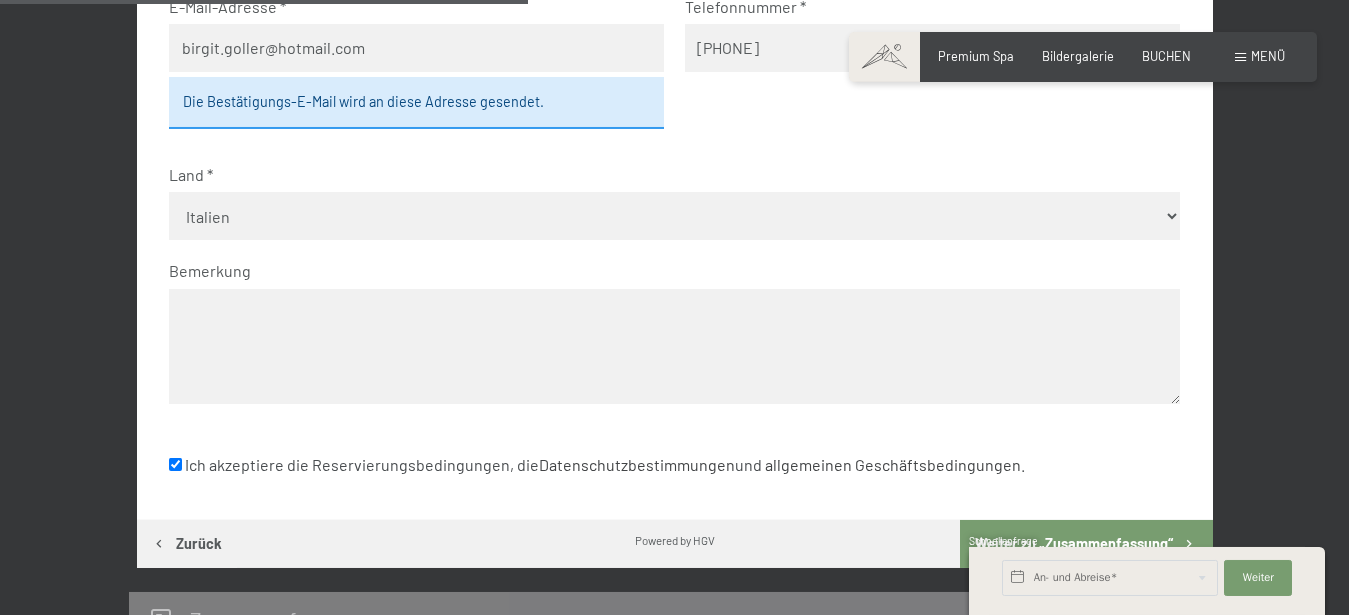 click at bounding box center [674, 346] 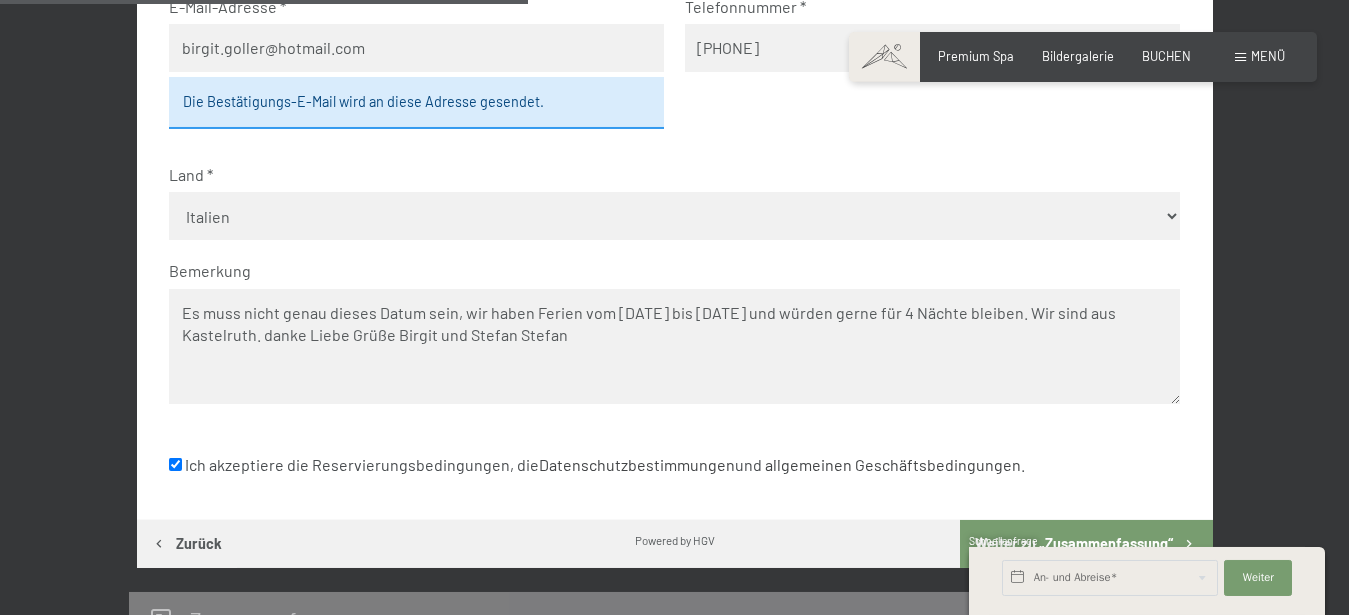 type on "Es muss nicht genau dieses Datum sein, wir haben Ferien vom [DATE] bis [DATE] und würden gerne für 4 Nächte bleiben. Wir sind aus Kastelruth. danke Liebe Grüße Birgit und Stefan Stefan" 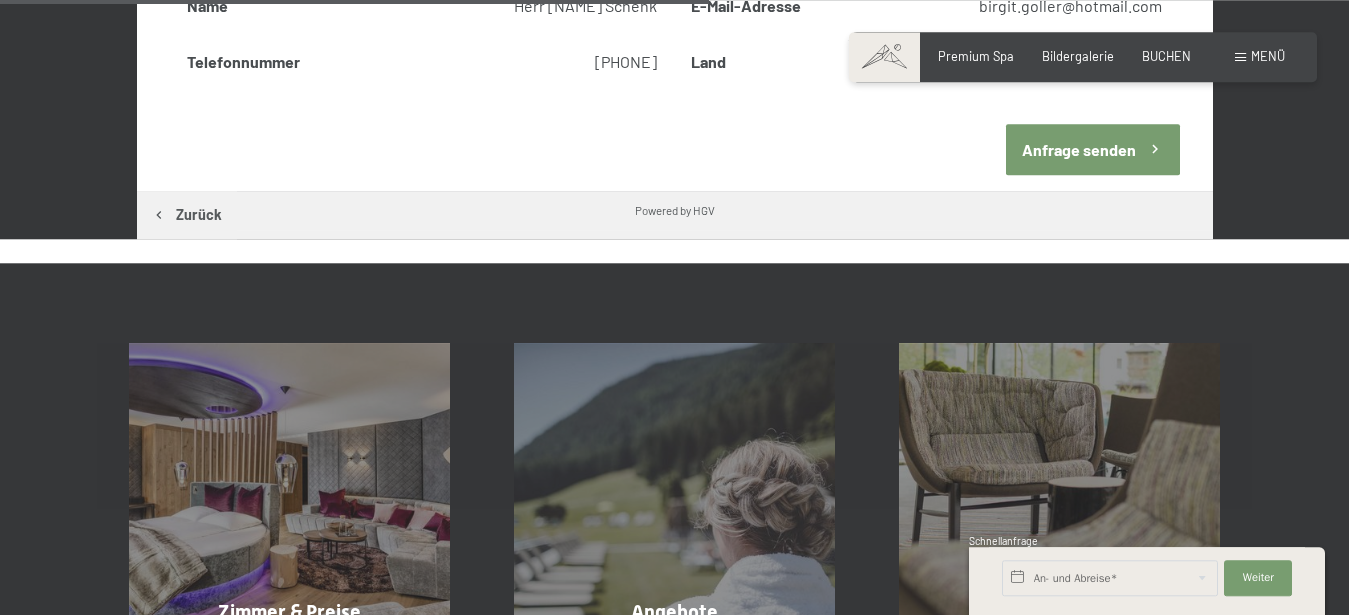scroll, scrollTop: 891, scrollLeft: 0, axis: vertical 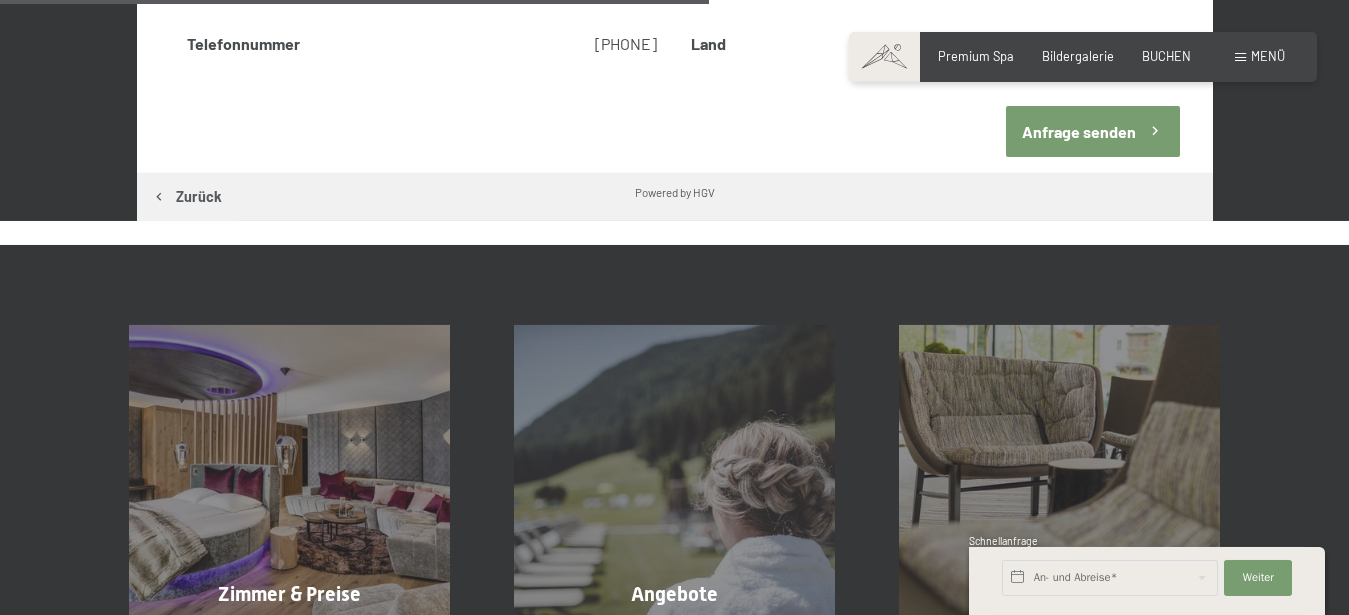 click on "Anfrage senden" at bounding box center [1093, 131] 